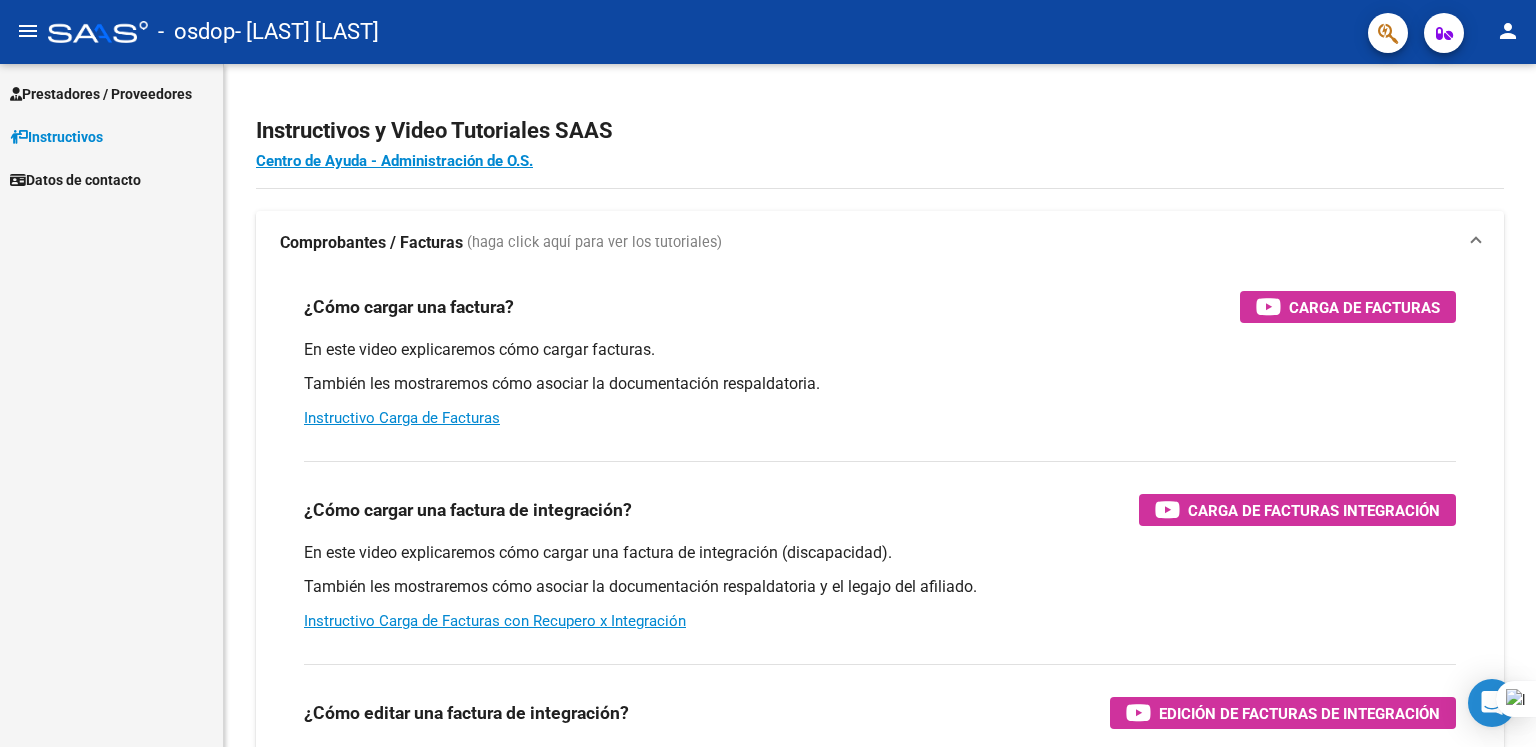 scroll, scrollTop: 0, scrollLeft: 0, axis: both 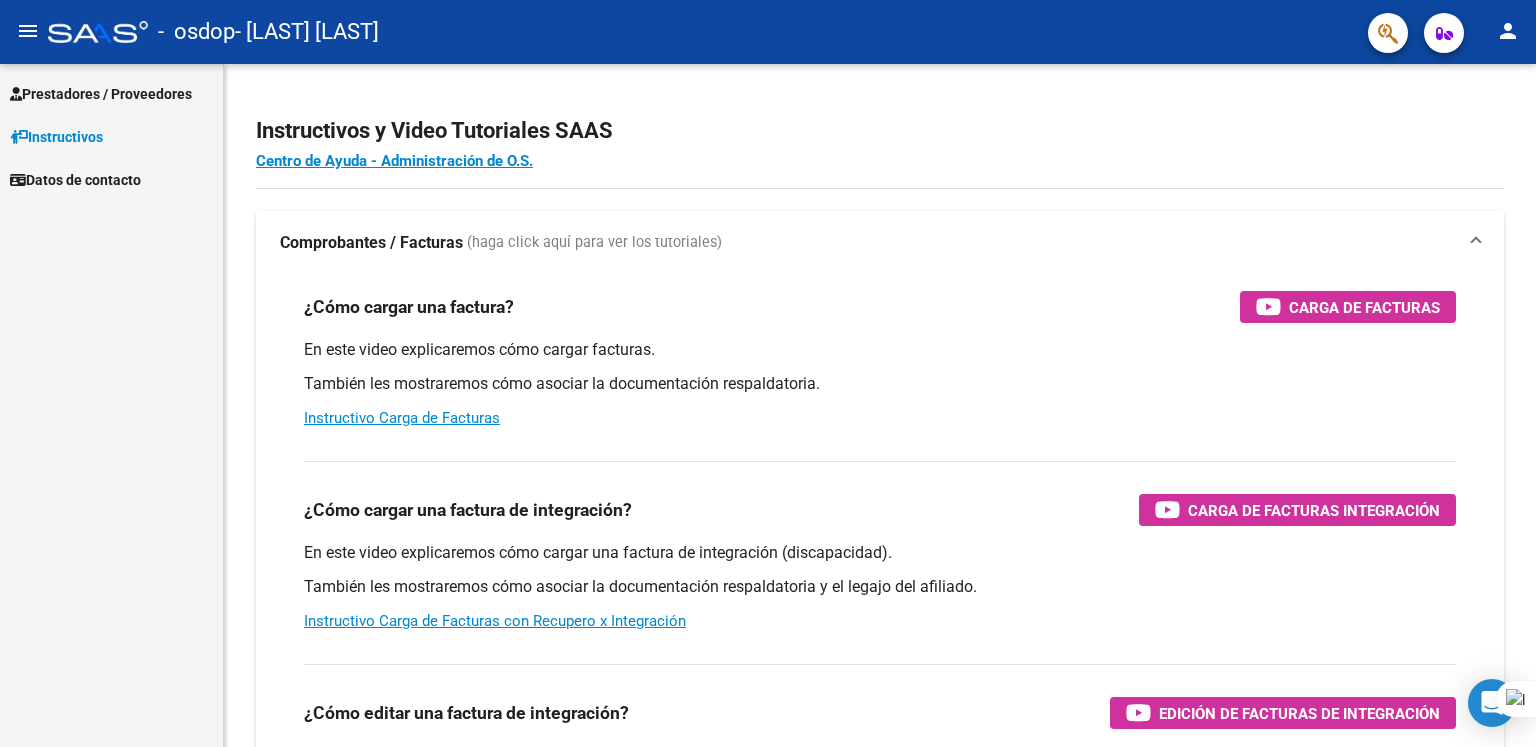 drag, startPoint x: 1535, startPoint y: 493, endPoint x: 1535, endPoint y: 573, distance: 80 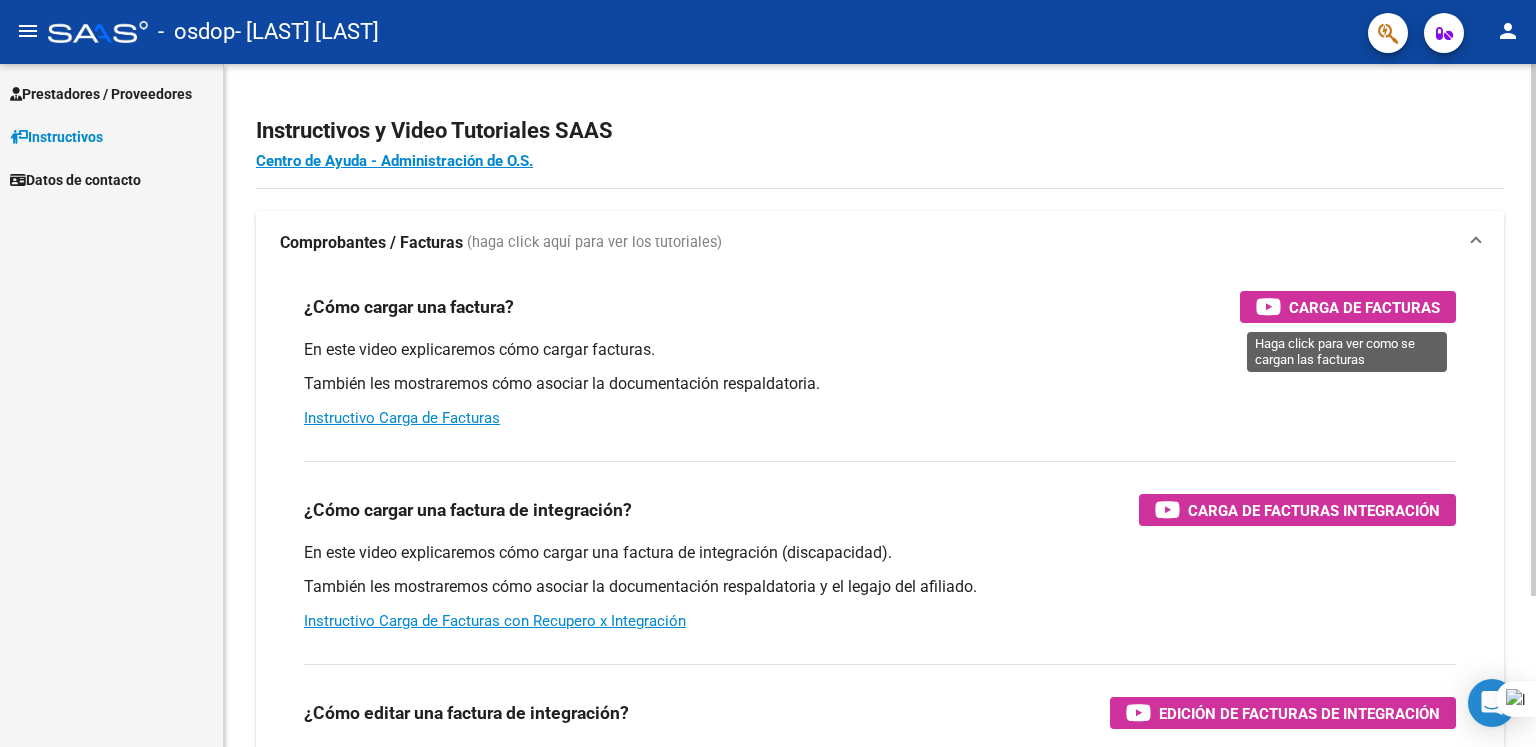 click on "Carga de Facturas" at bounding box center [1364, 307] 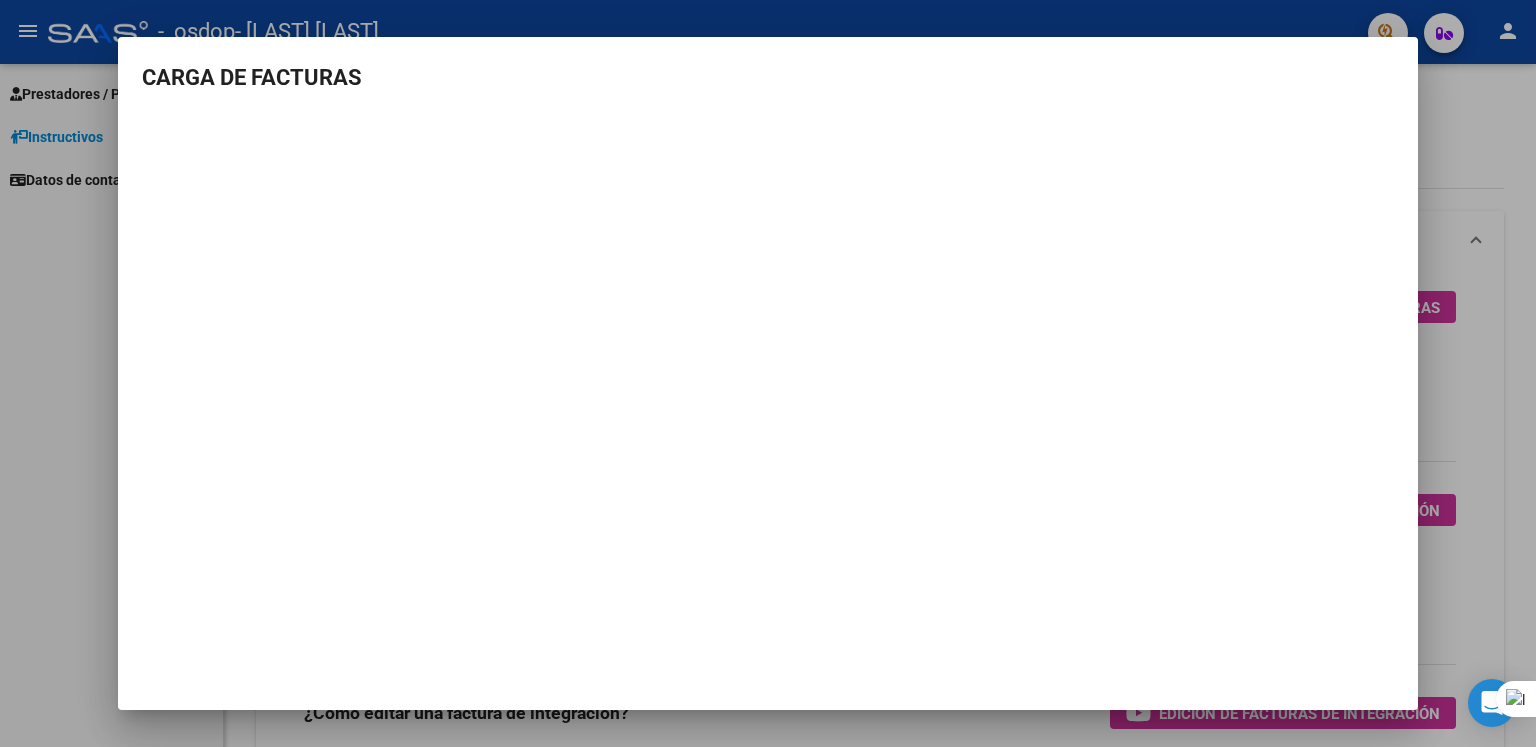 click at bounding box center (768, 373) 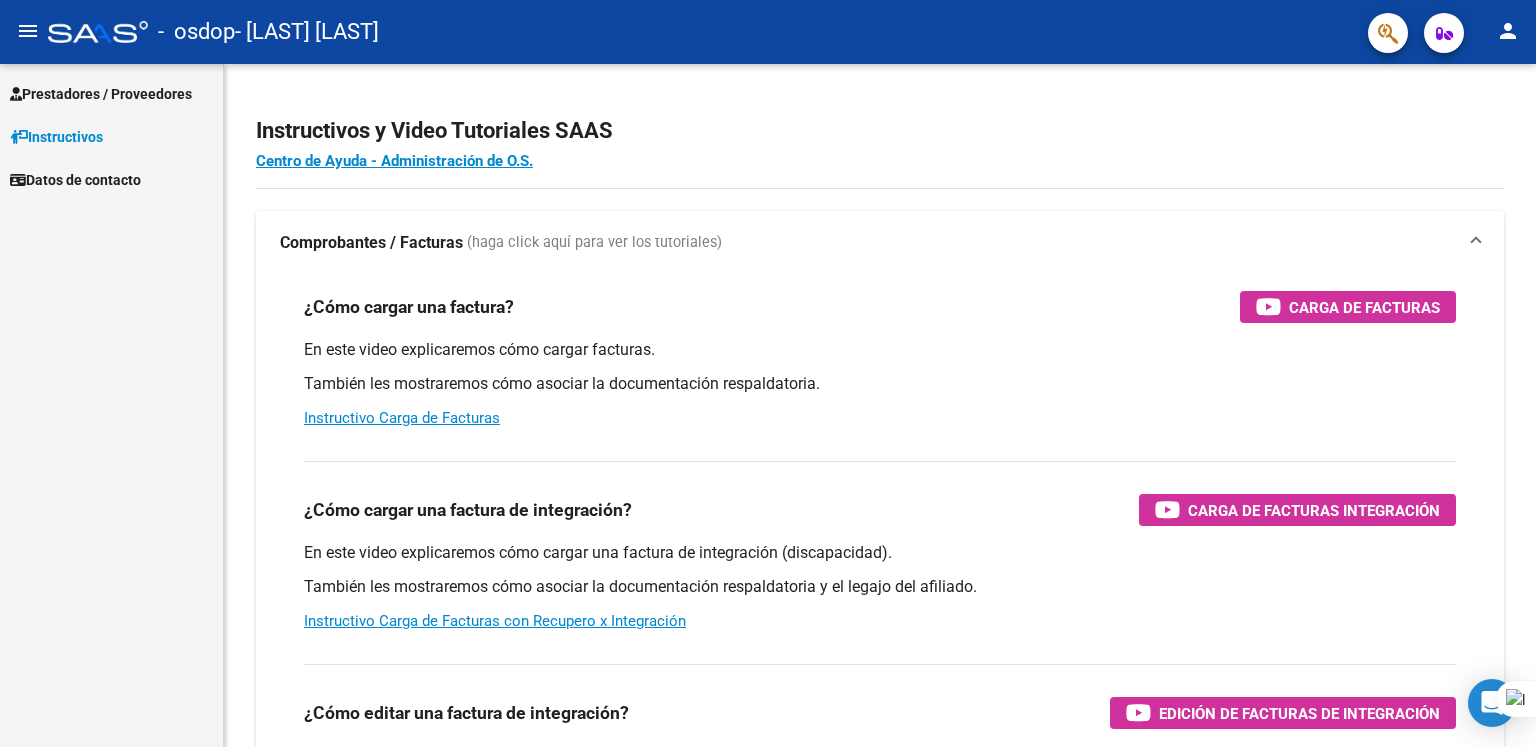 click on "Prestadores / Proveedores" at bounding box center [101, 94] 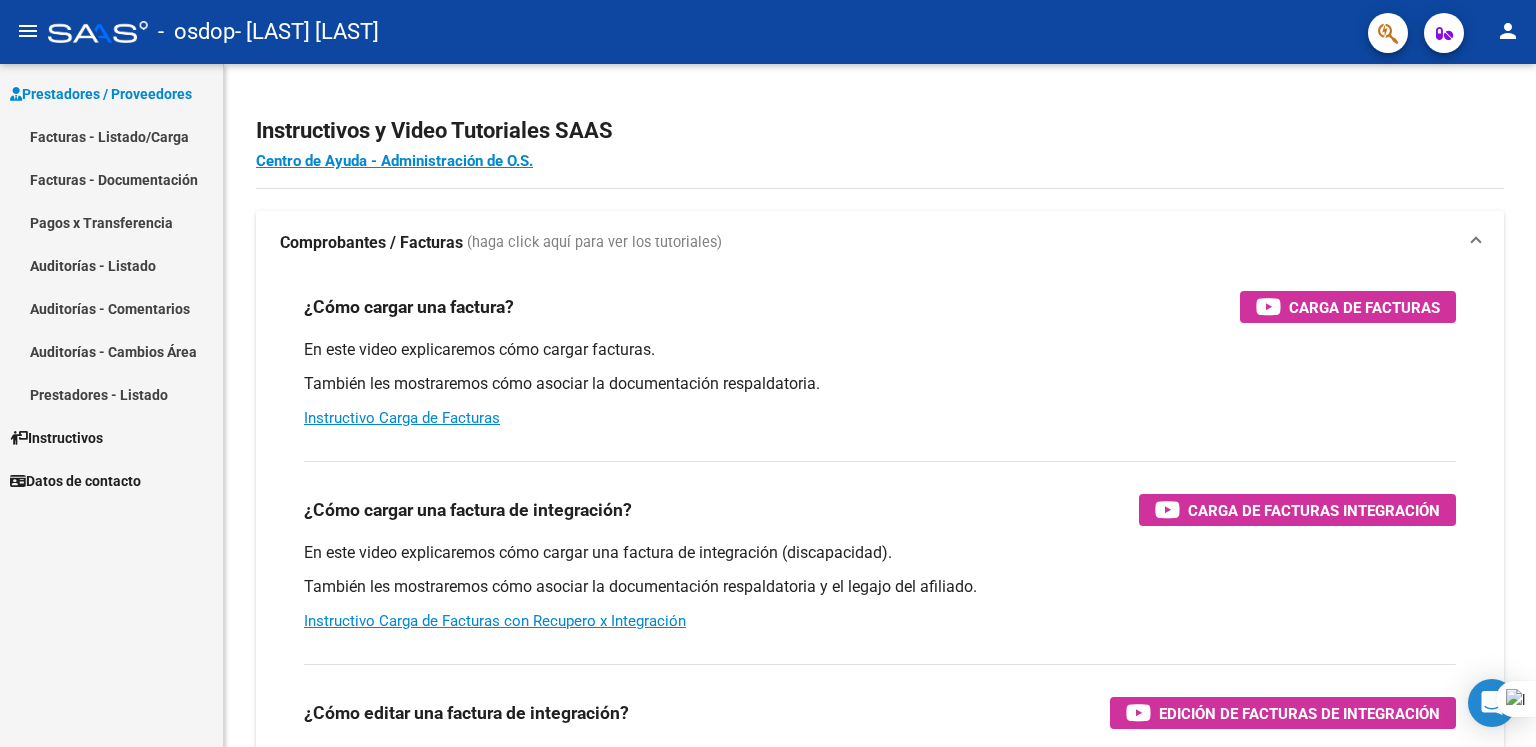click on "Facturas - Listado/Carga" at bounding box center (111, 136) 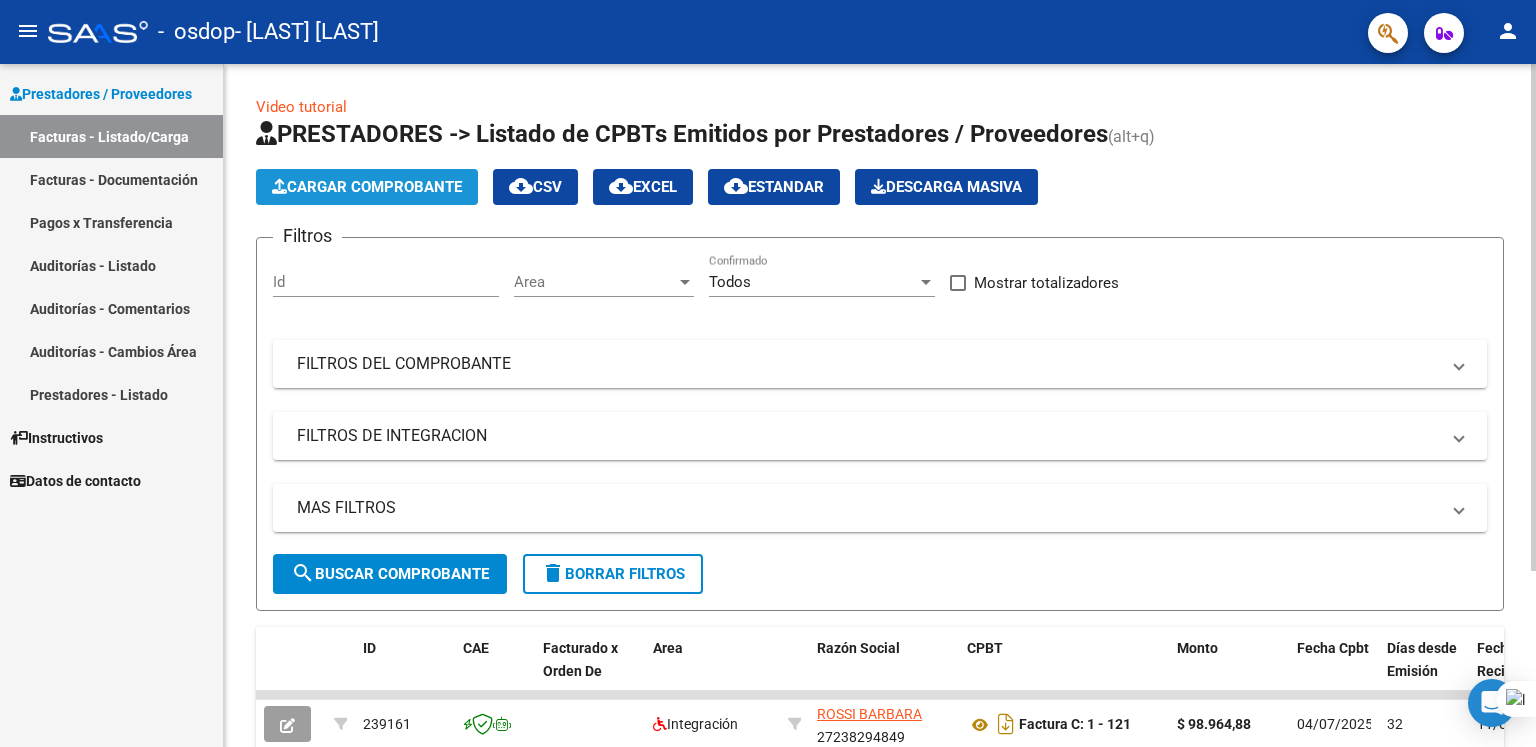click on "Cargar Comprobante" 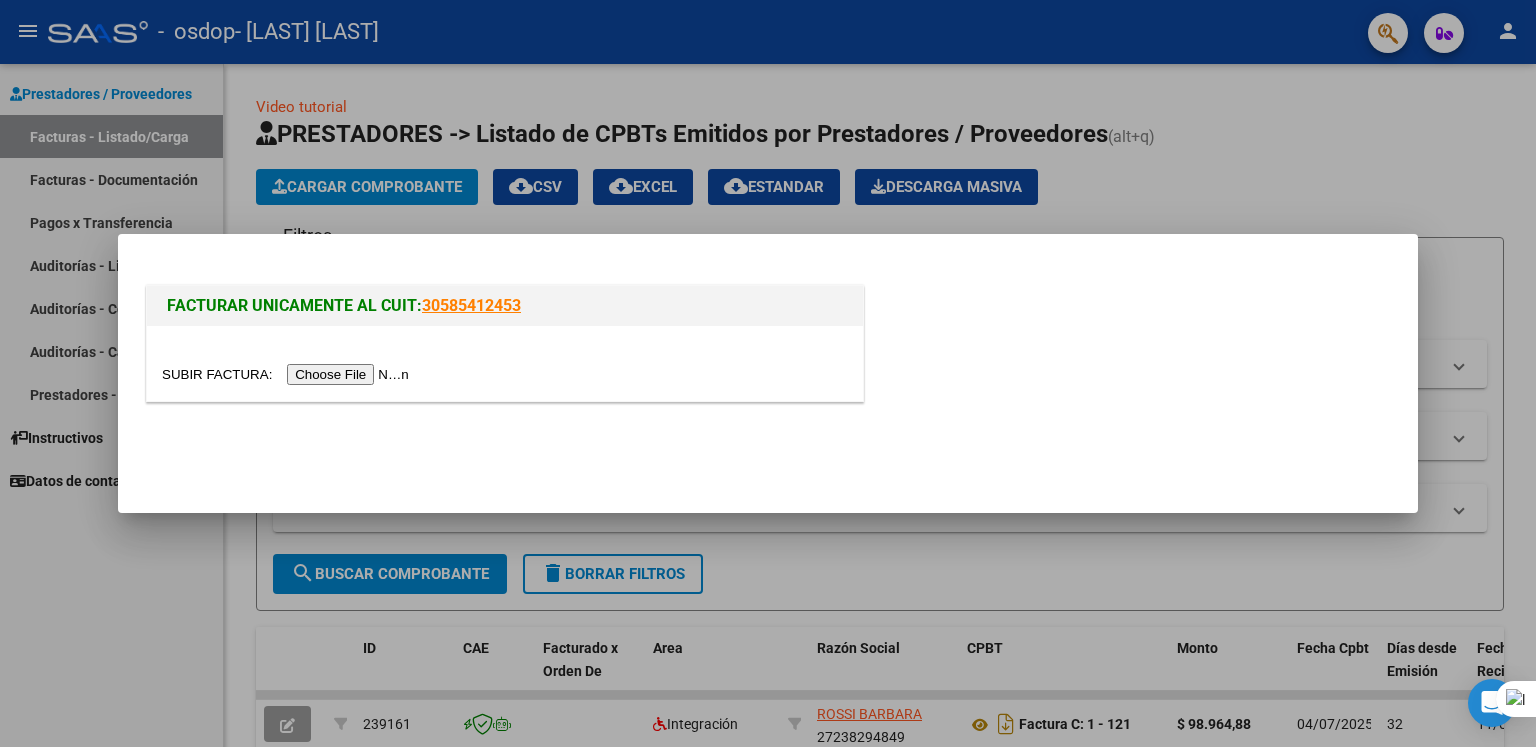 drag, startPoint x: 525, startPoint y: 302, endPoint x: 423, endPoint y: 309, distance: 102.239914 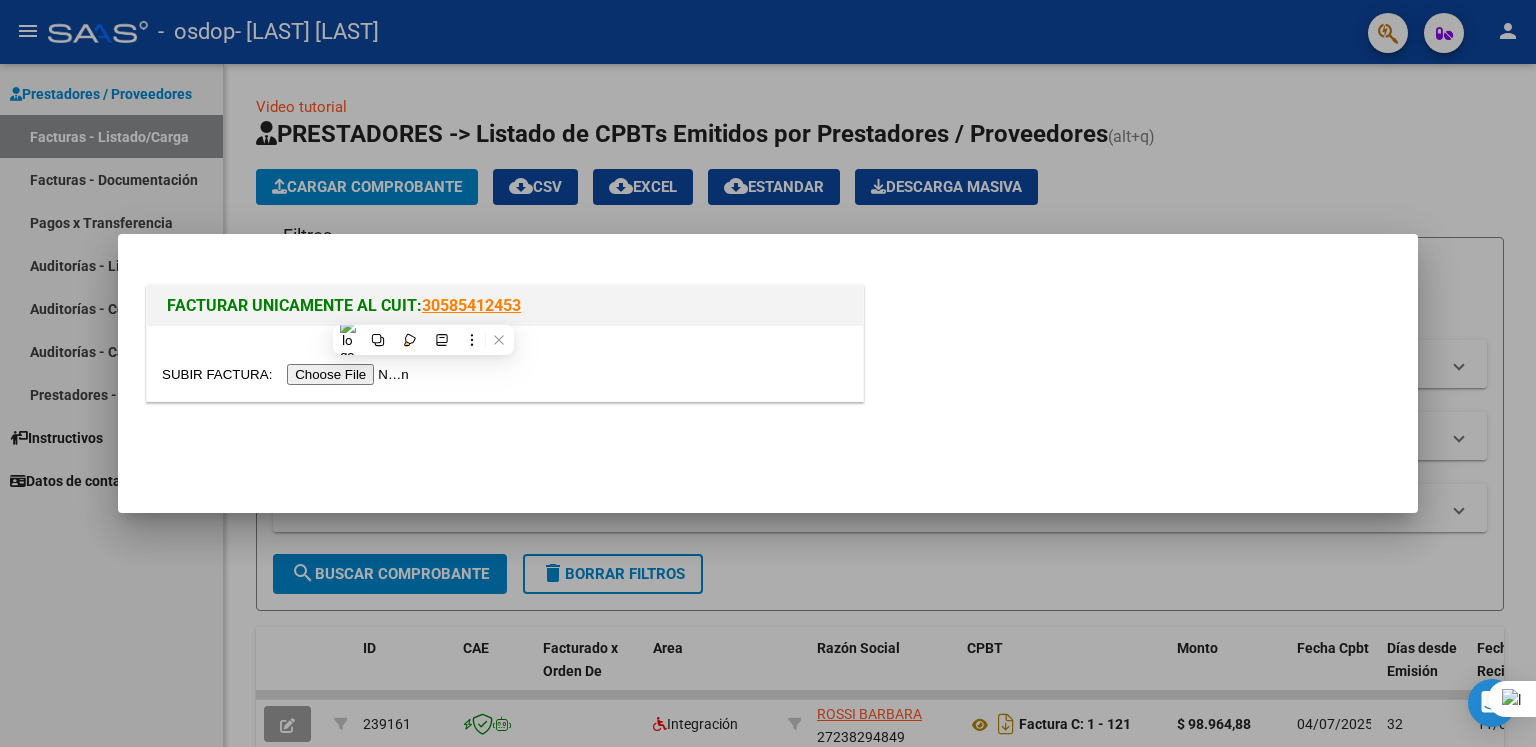 copy on "30585412453" 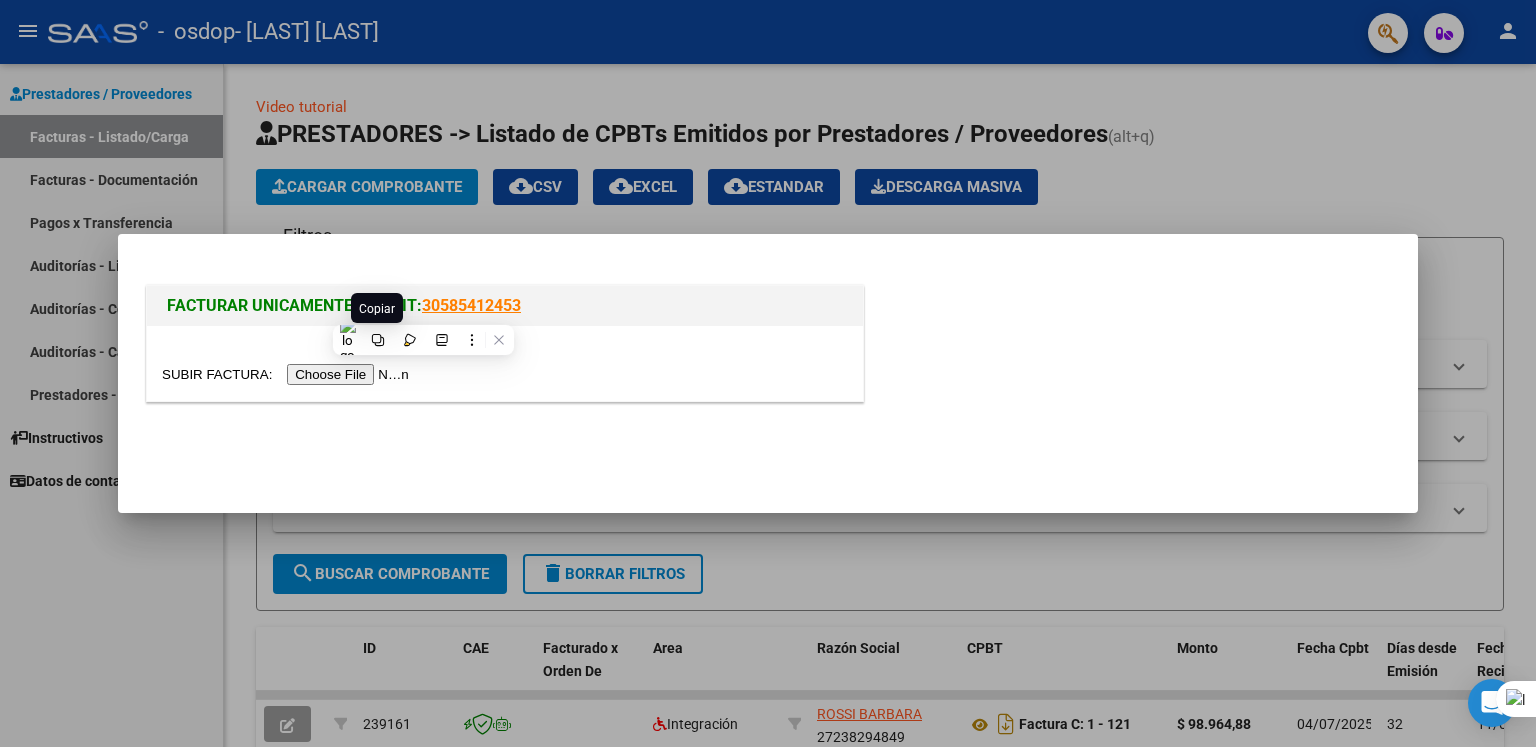 click 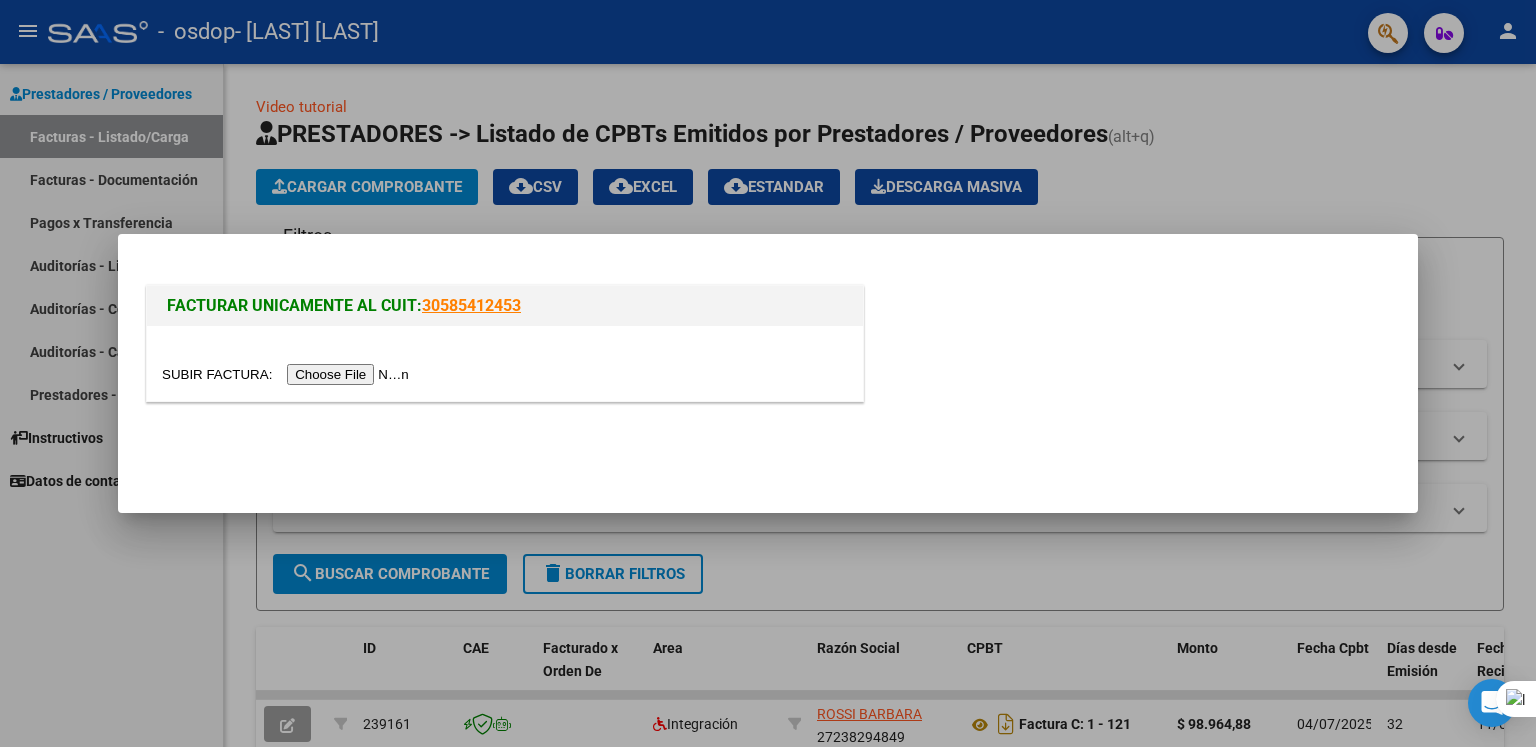 click at bounding box center [288, 374] 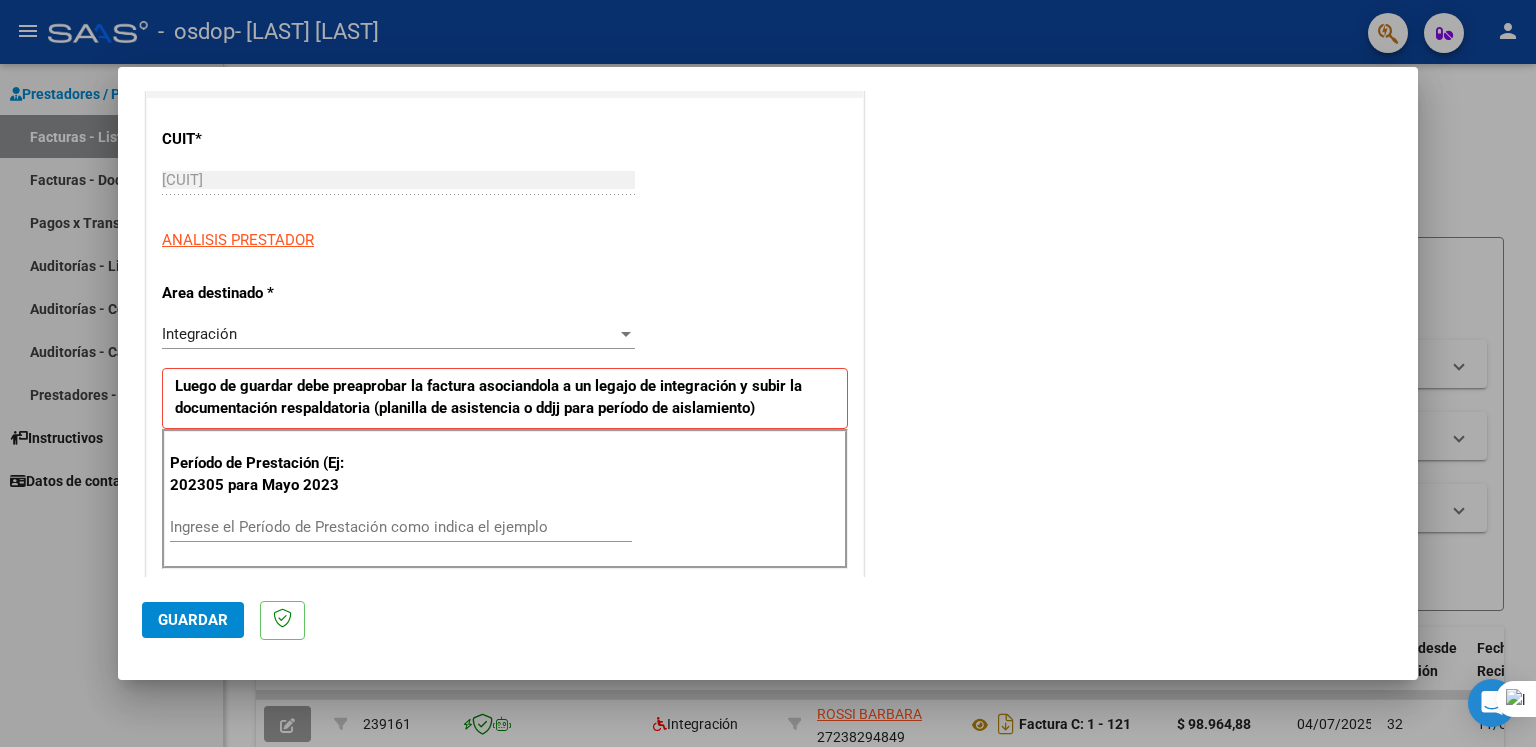 scroll, scrollTop: 256, scrollLeft: 0, axis: vertical 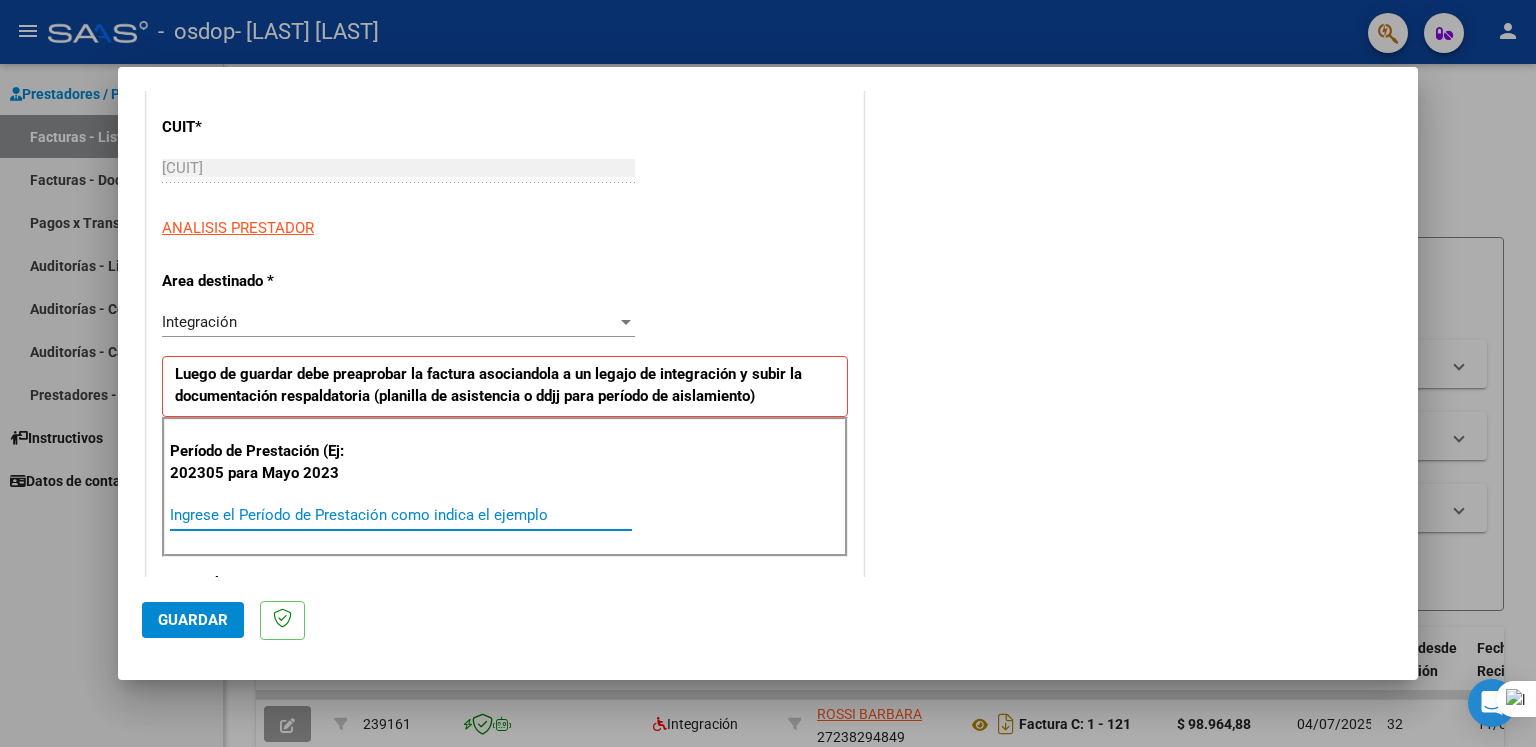 click on "Ingrese el Período de Prestación como indica el ejemplo" at bounding box center (401, 515) 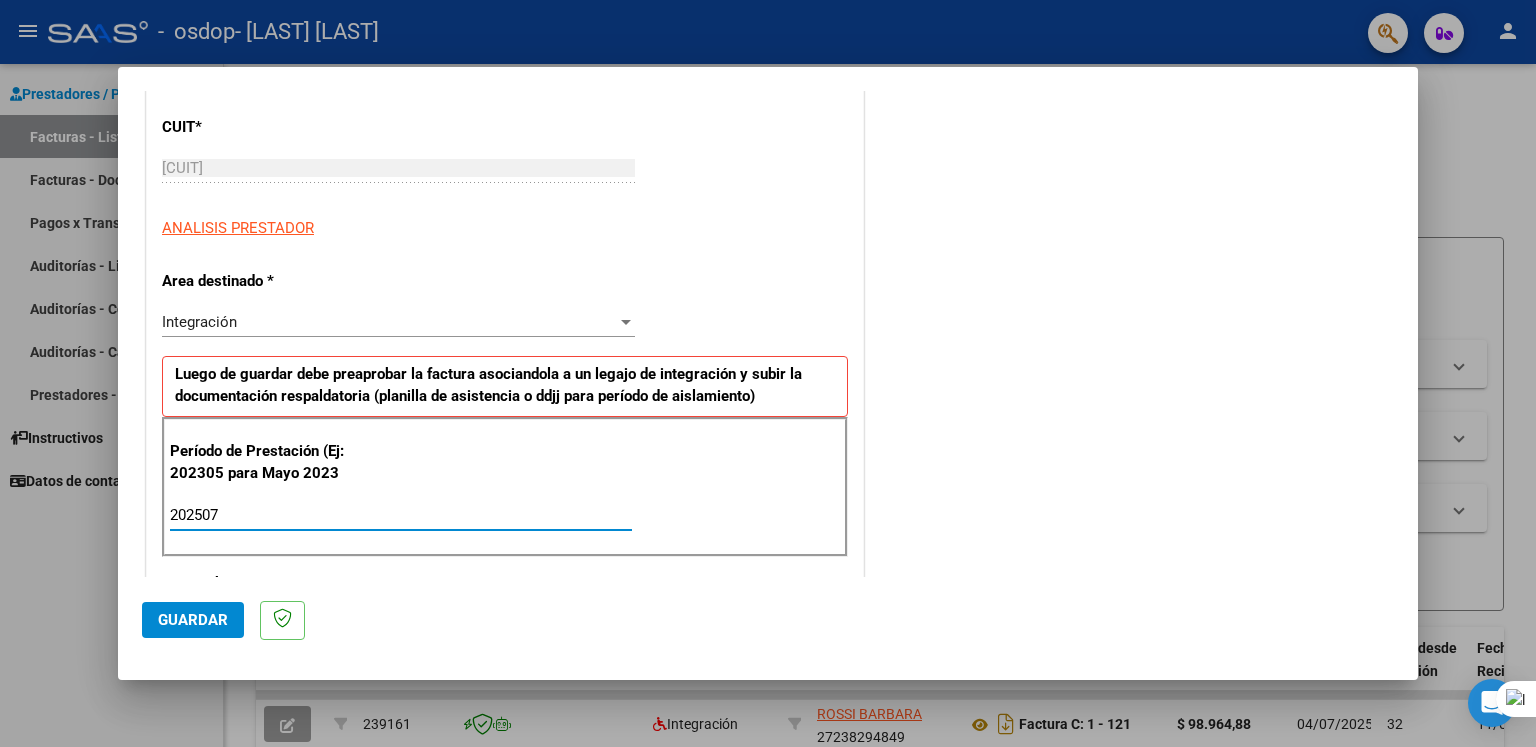 type on "202507" 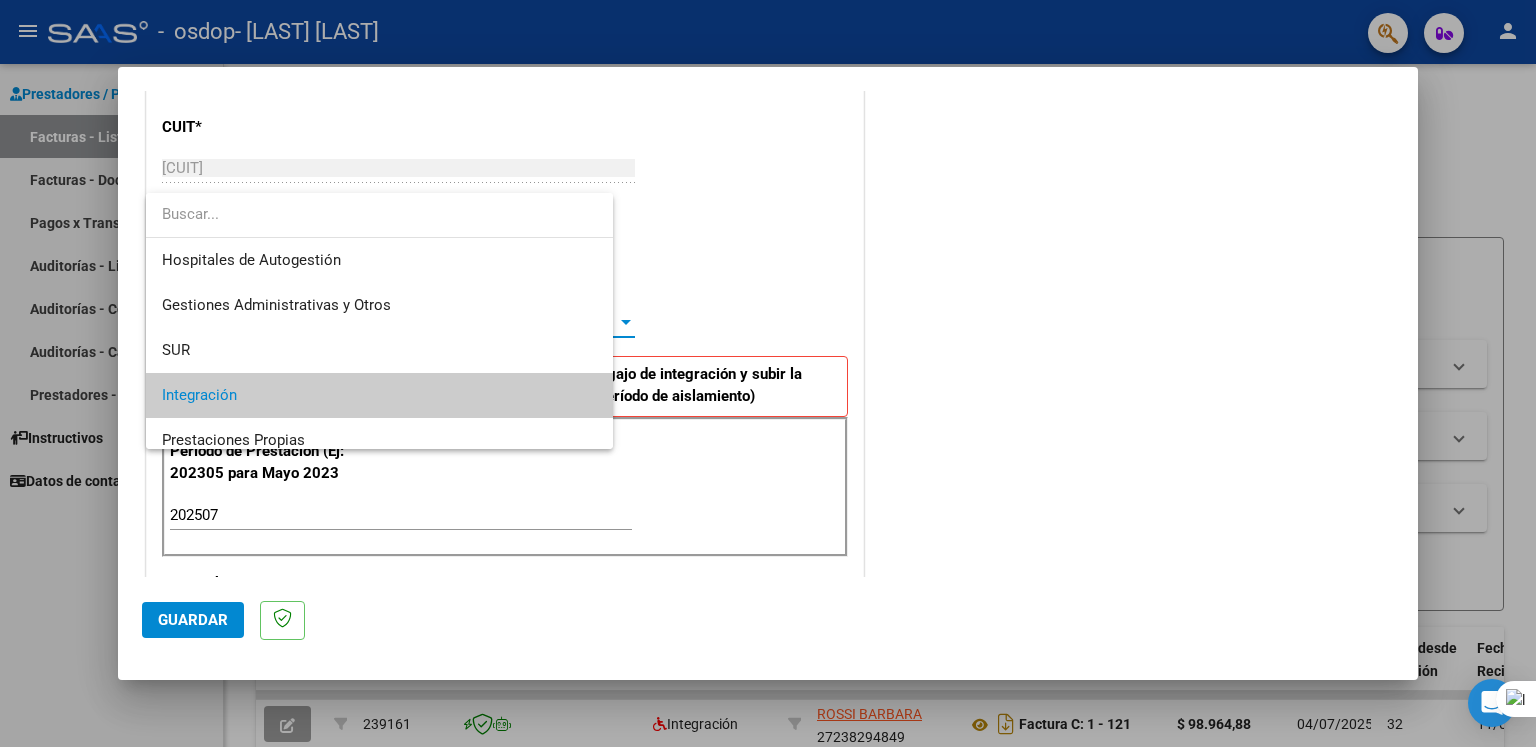 scroll, scrollTop: 74, scrollLeft: 0, axis: vertical 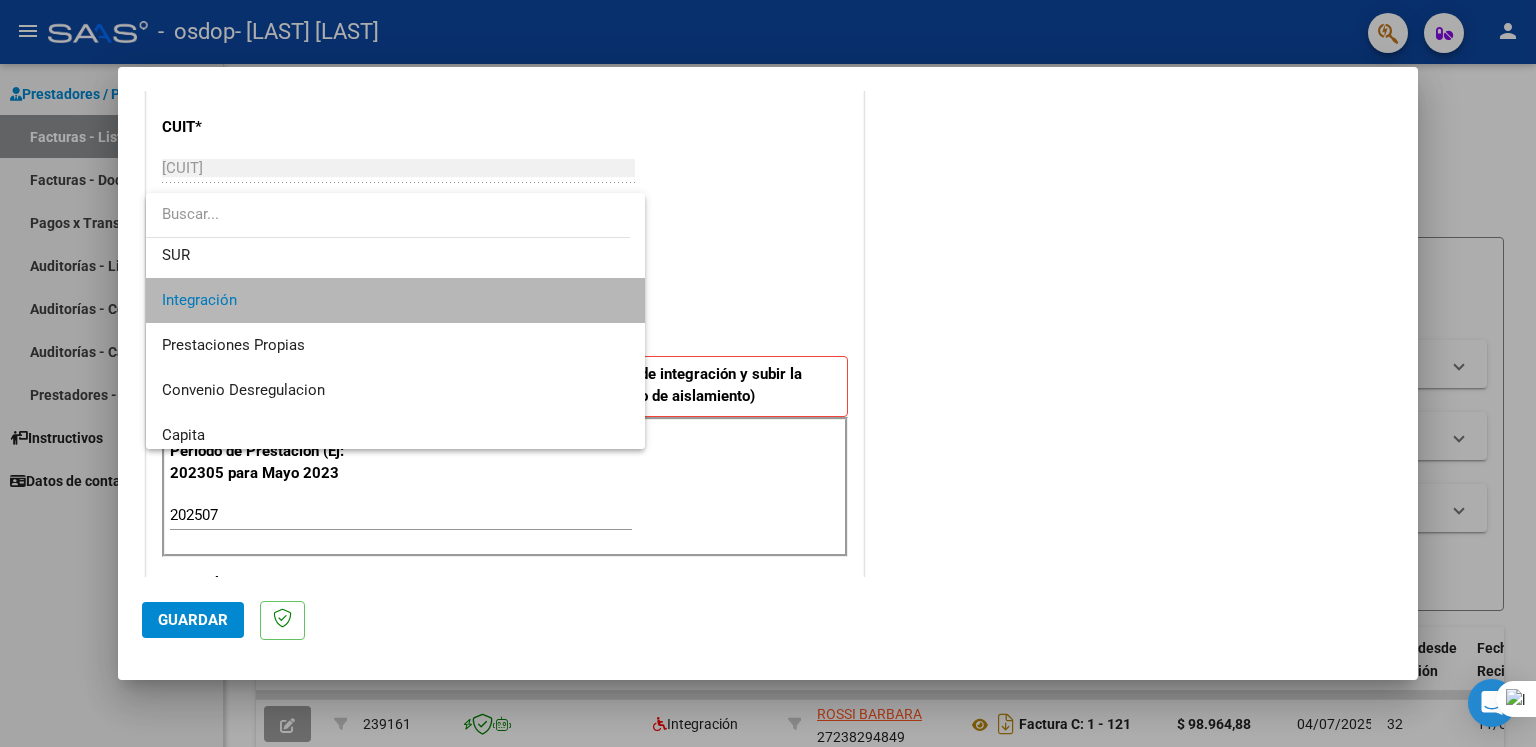 click on "Integración" at bounding box center (396, 300) 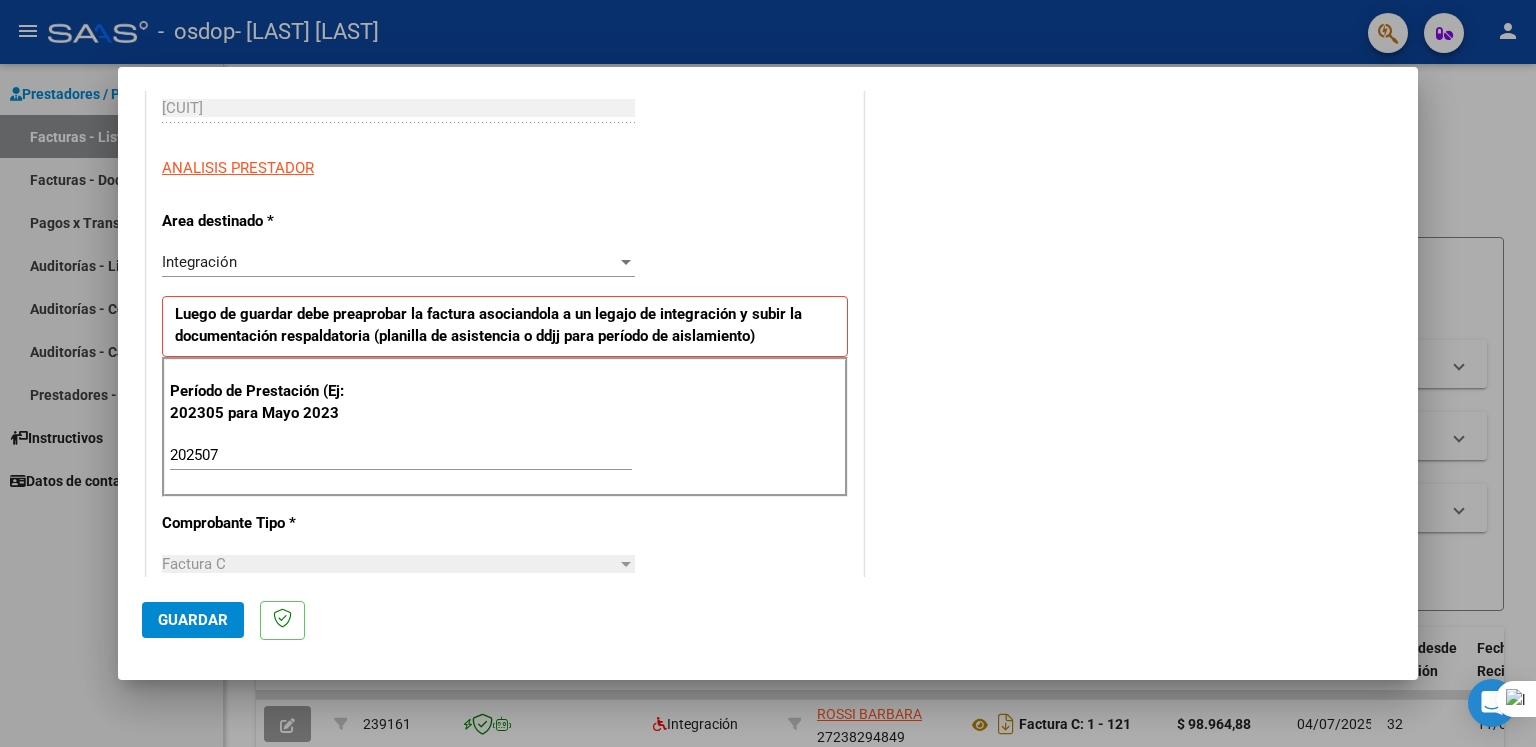 scroll, scrollTop: 320, scrollLeft: 0, axis: vertical 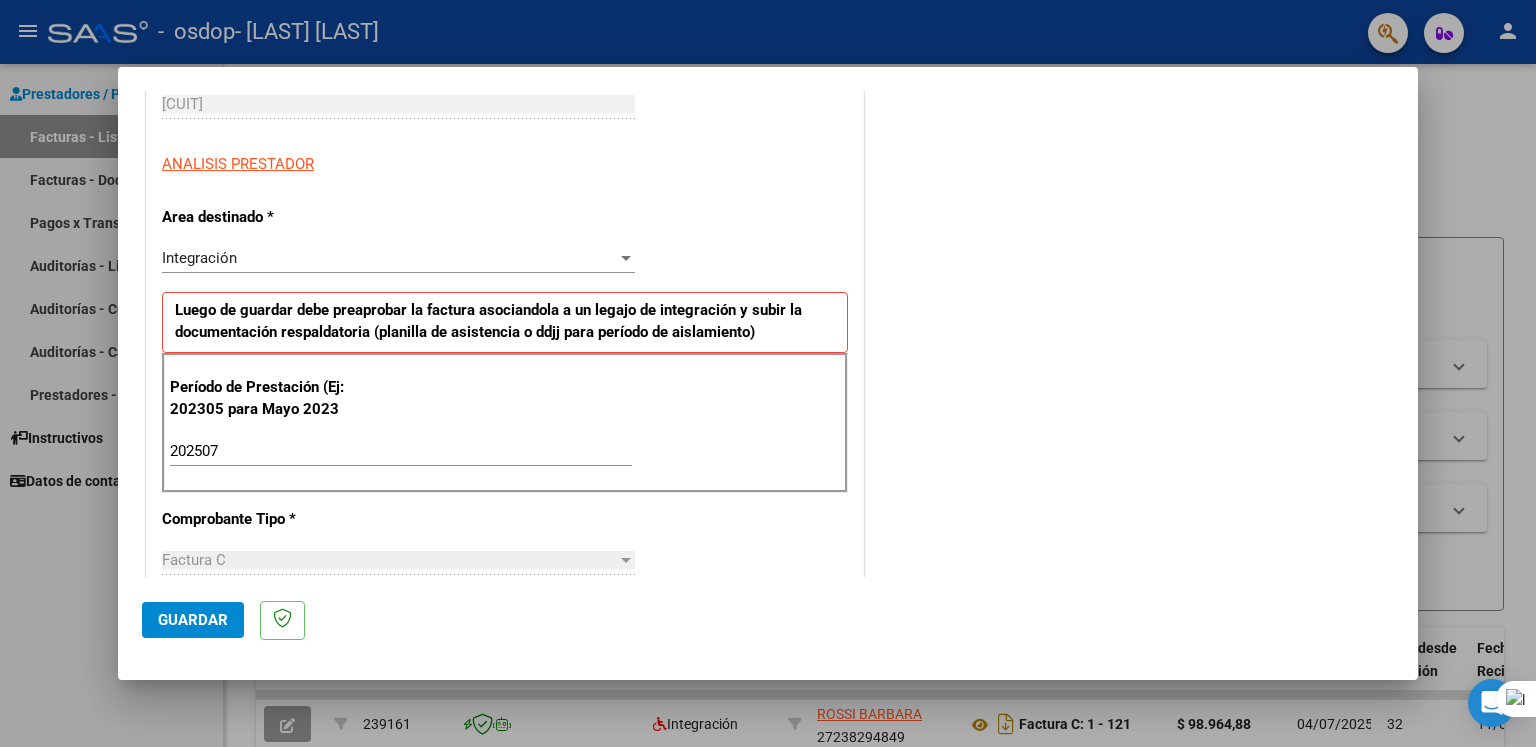 click at bounding box center [626, 258] 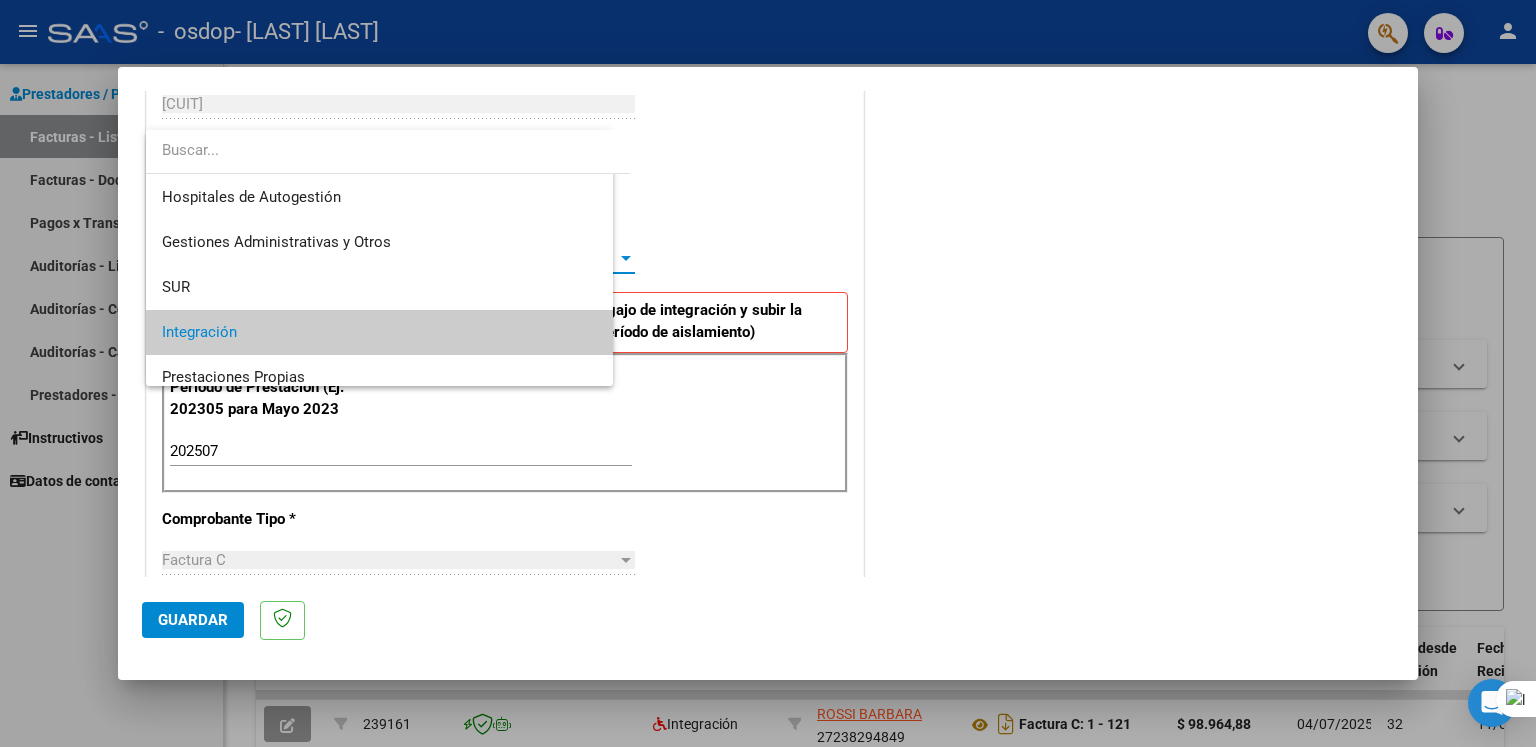 scroll, scrollTop: 74, scrollLeft: 0, axis: vertical 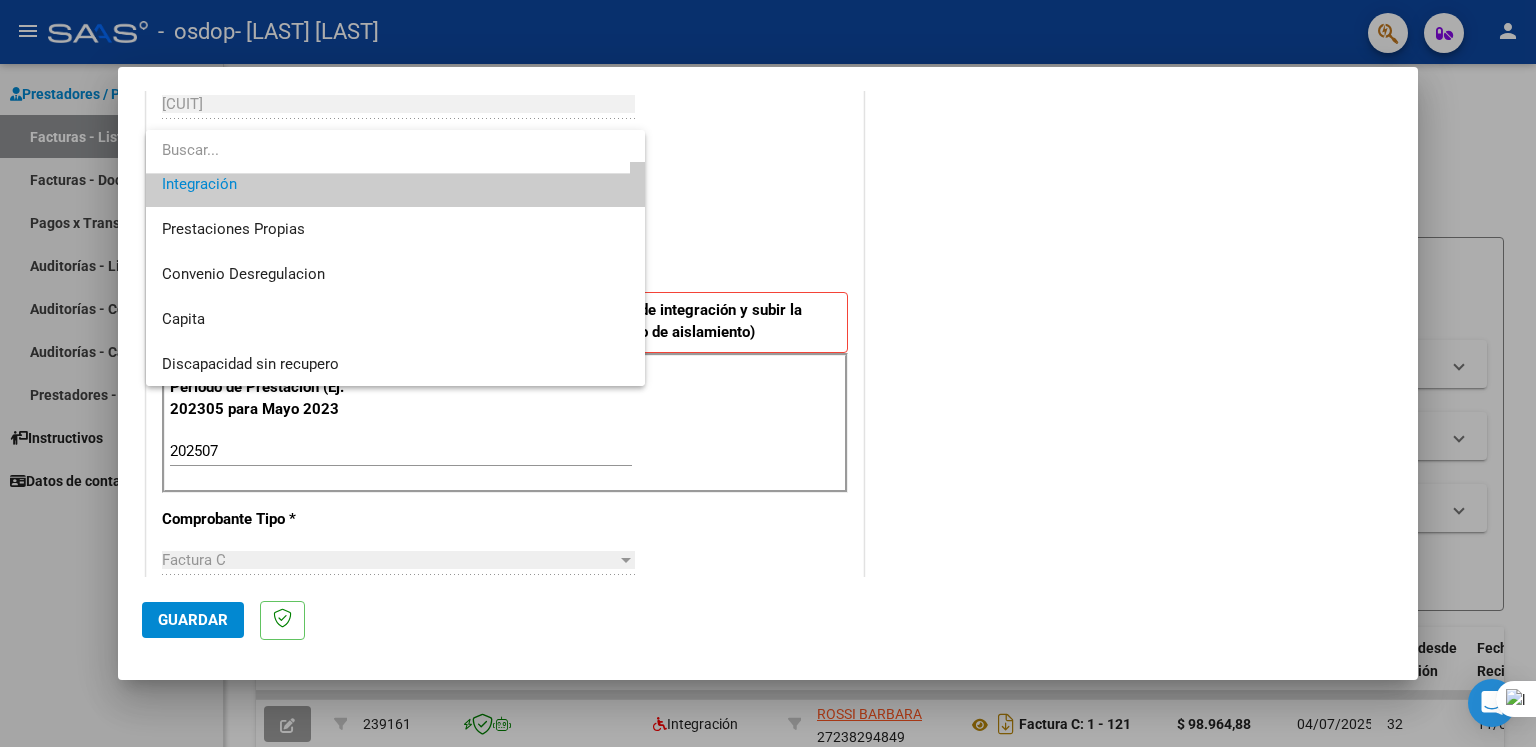 click on "Integración" at bounding box center (396, 184) 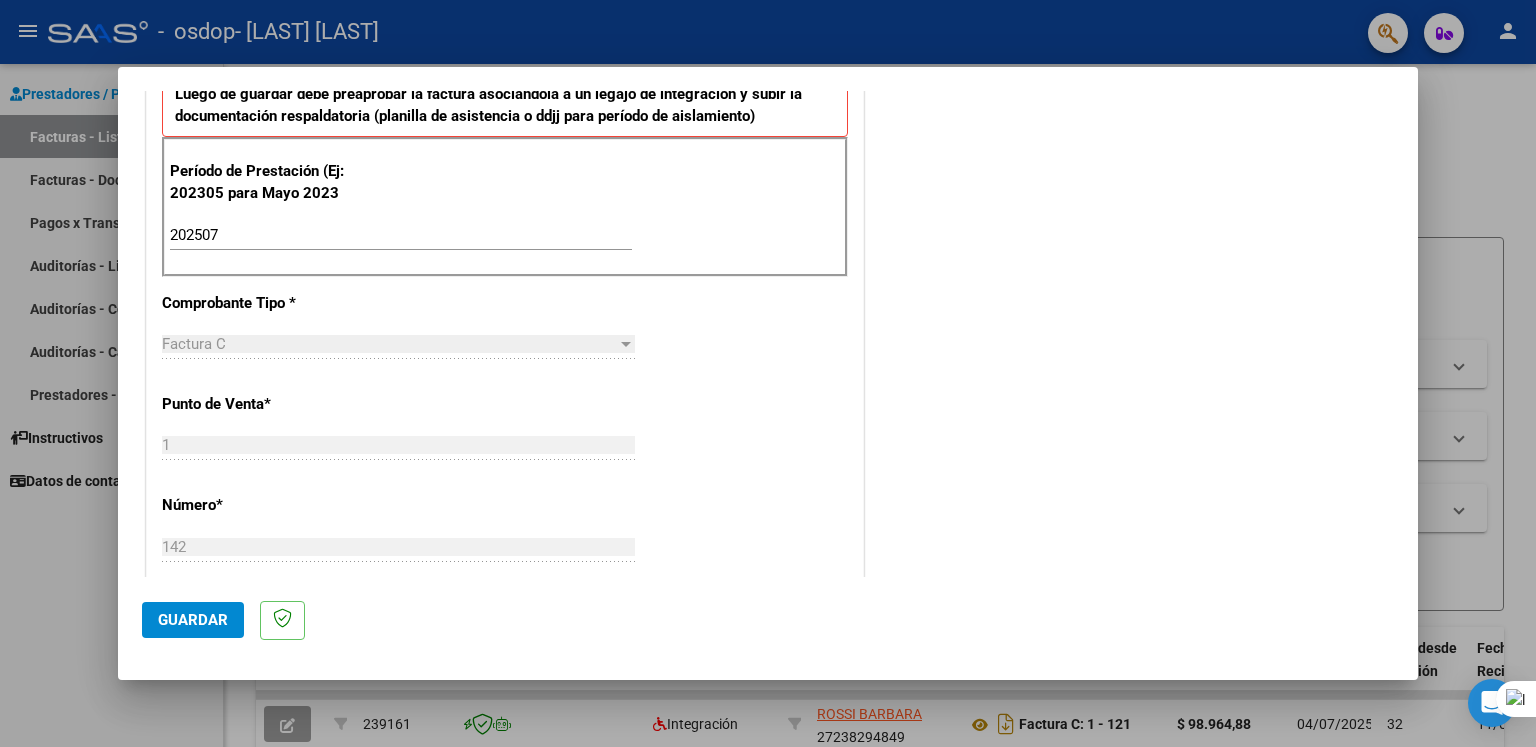 scroll, scrollTop: 543, scrollLeft: 0, axis: vertical 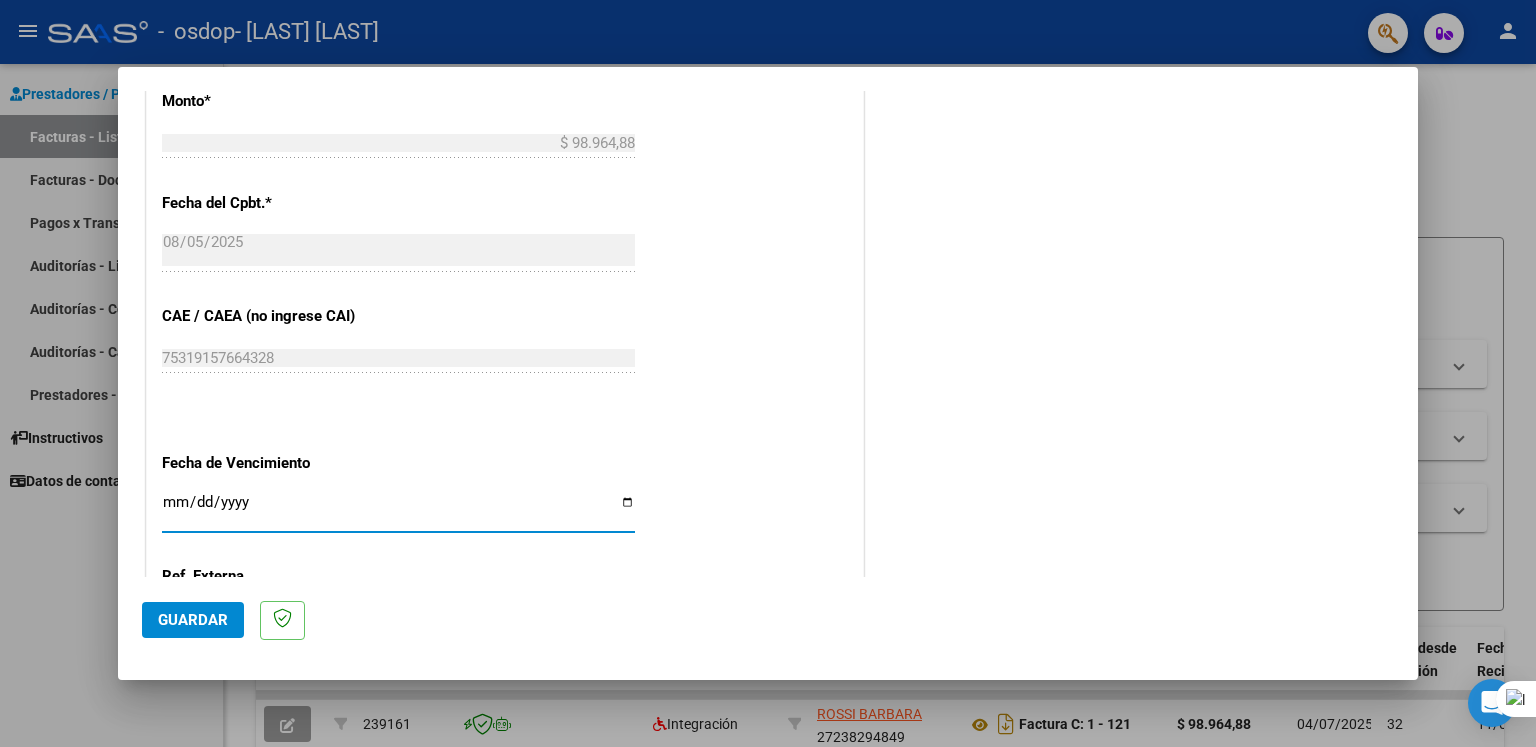 click on "Ingresar la fecha" at bounding box center (398, 510) 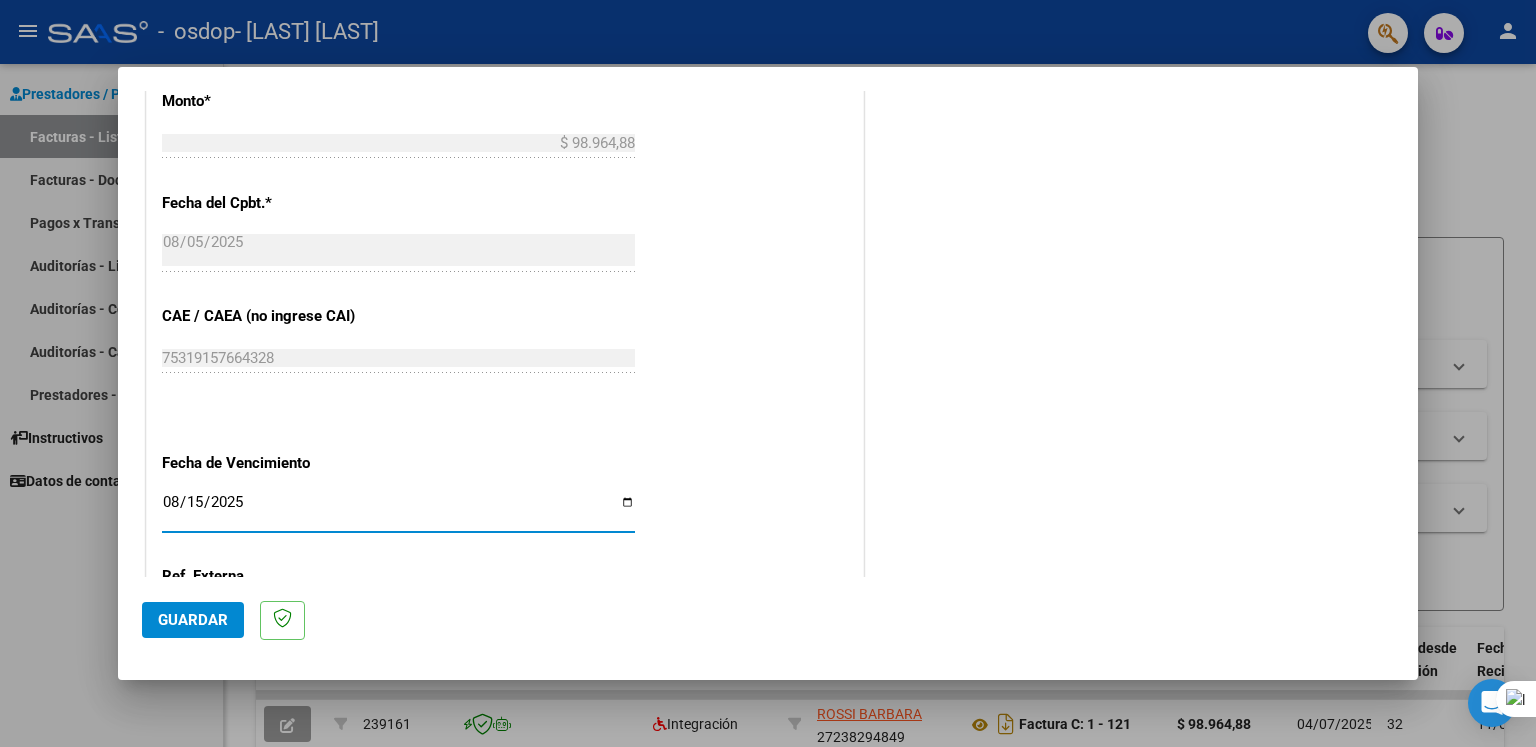 type on "2025-08-15" 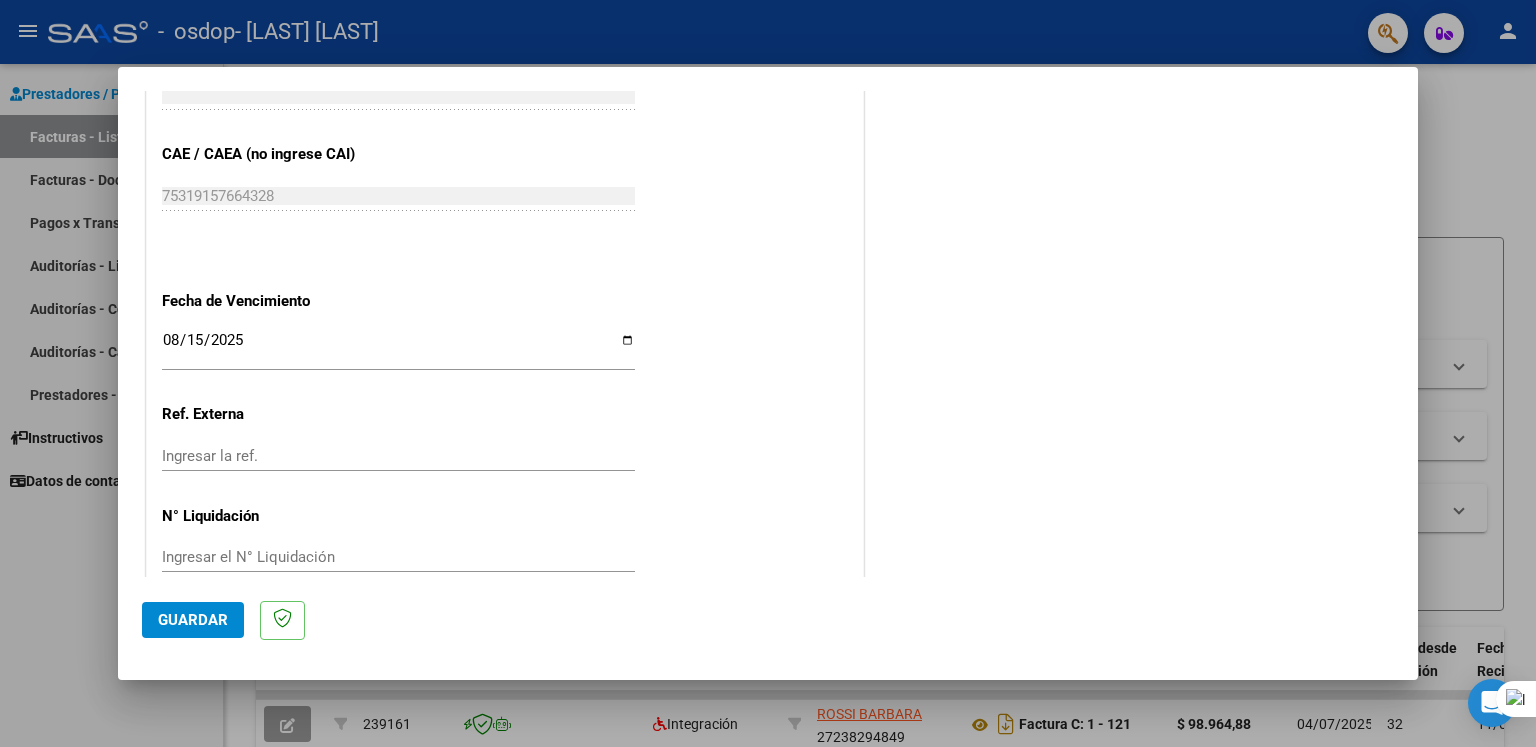 scroll, scrollTop: 1230, scrollLeft: 0, axis: vertical 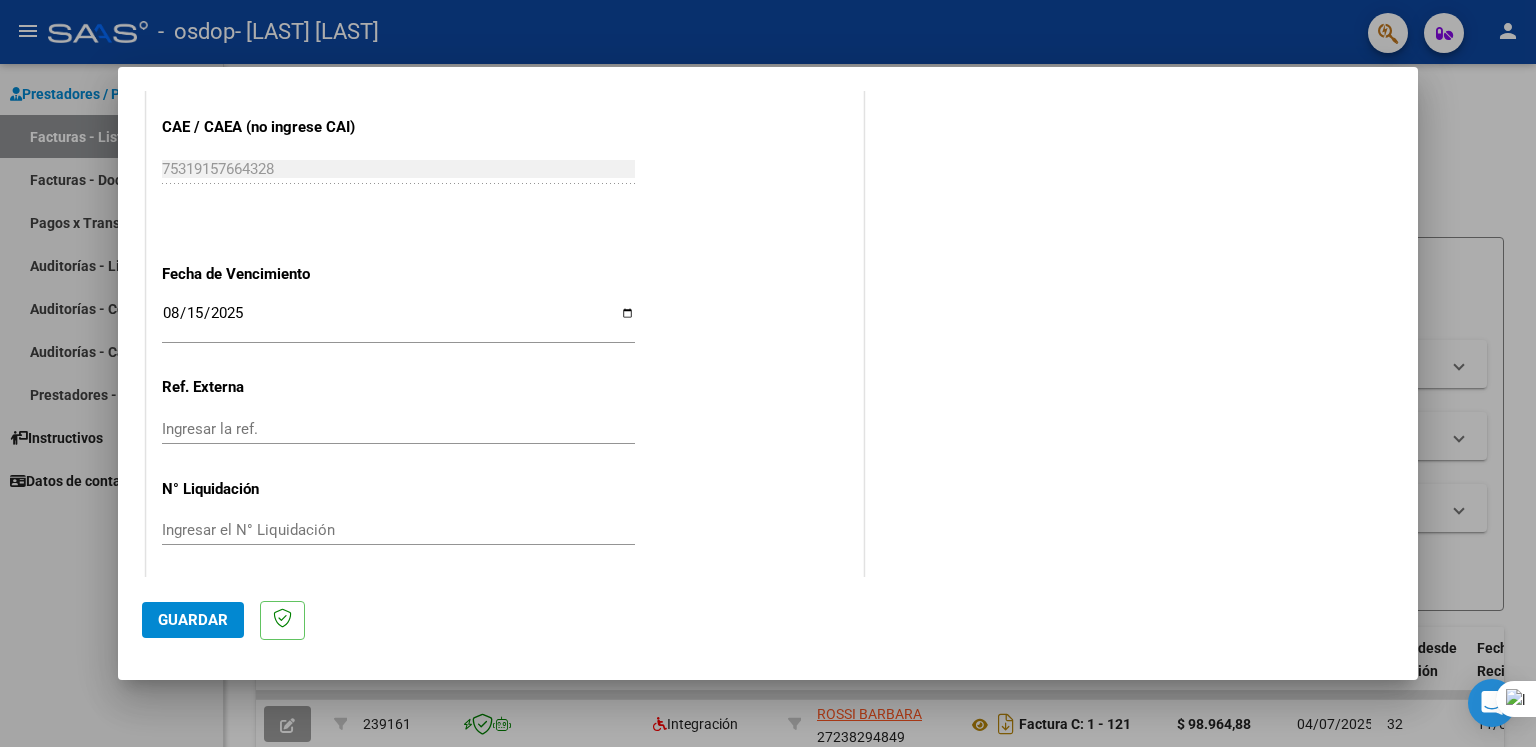 click on "Guardar" 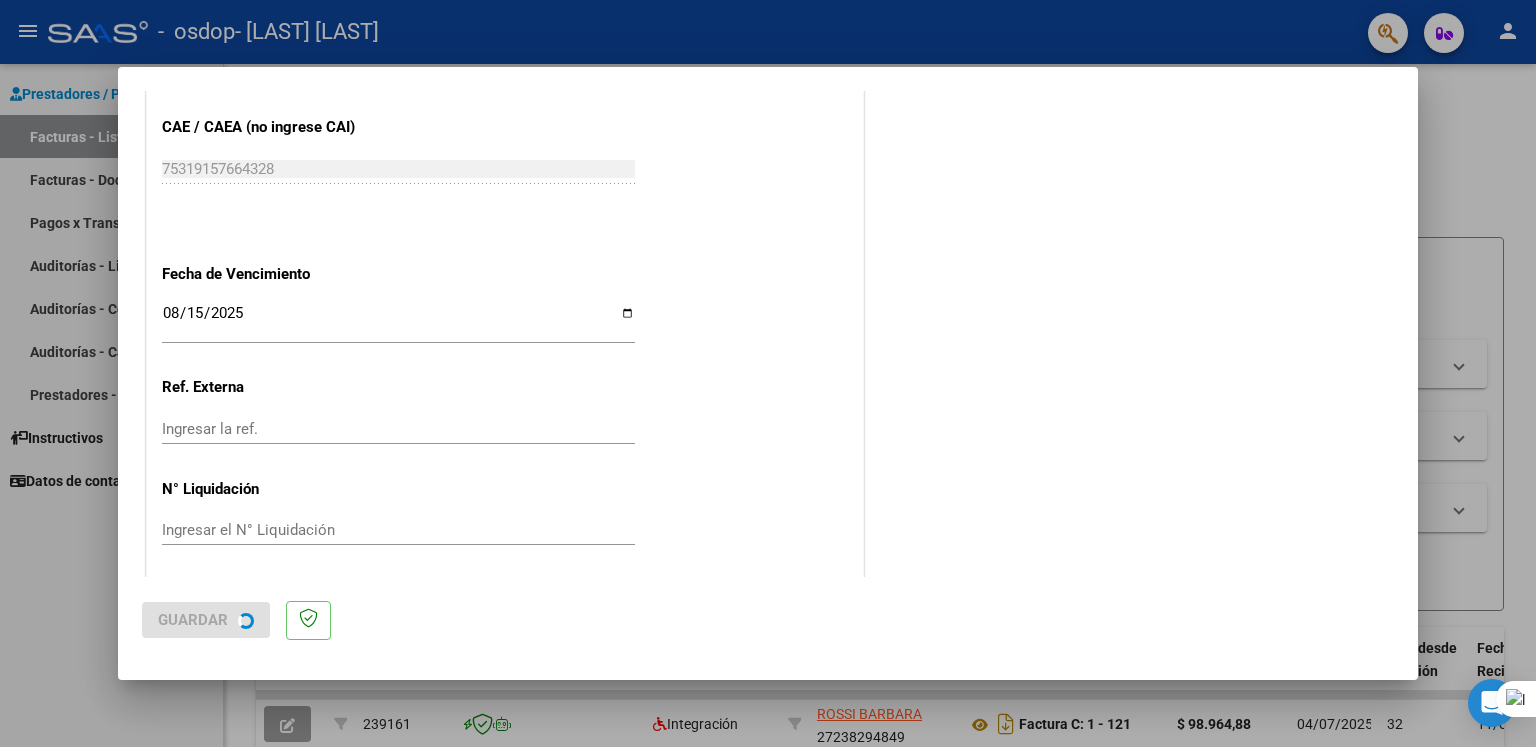 scroll, scrollTop: 0, scrollLeft: 0, axis: both 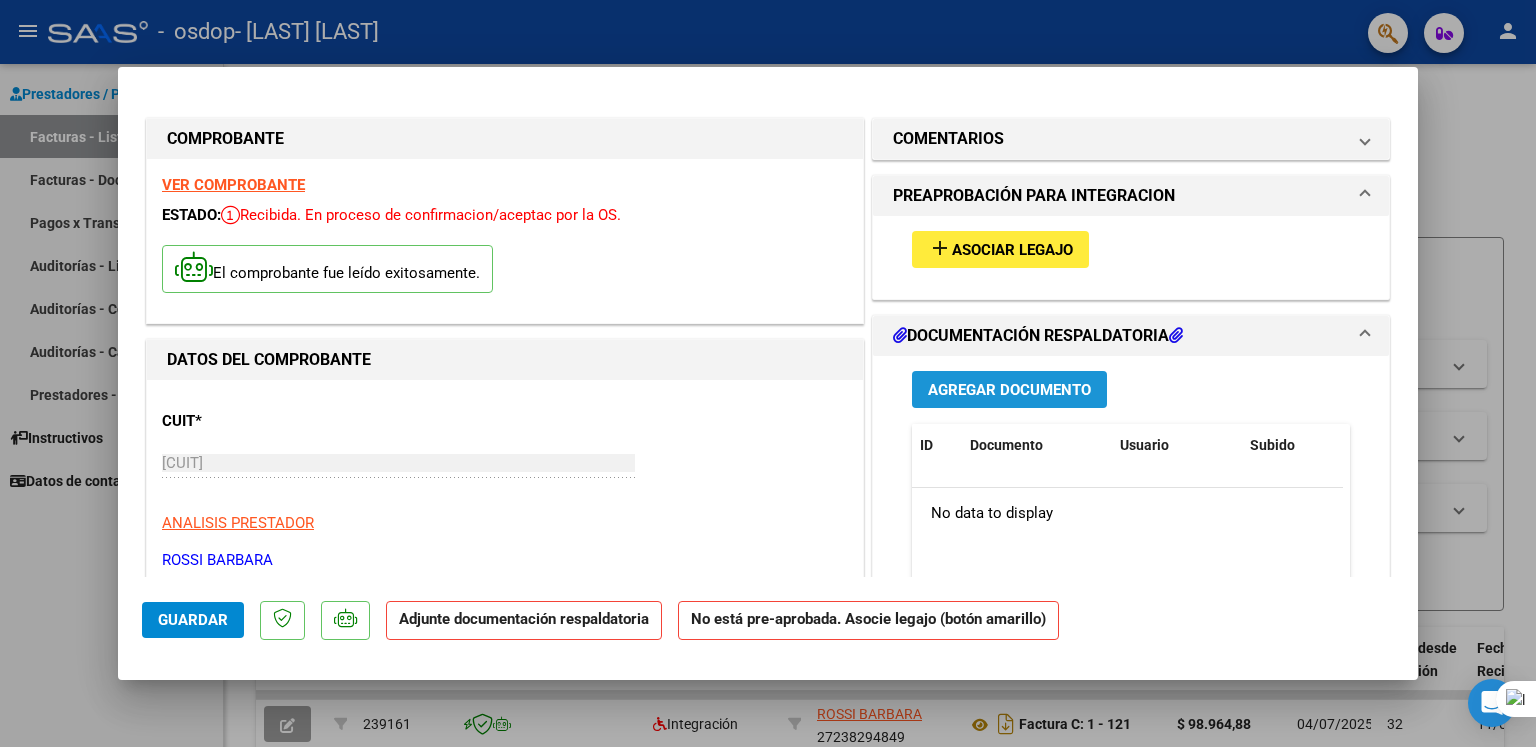 click on "Agregar Documento" at bounding box center (1009, 390) 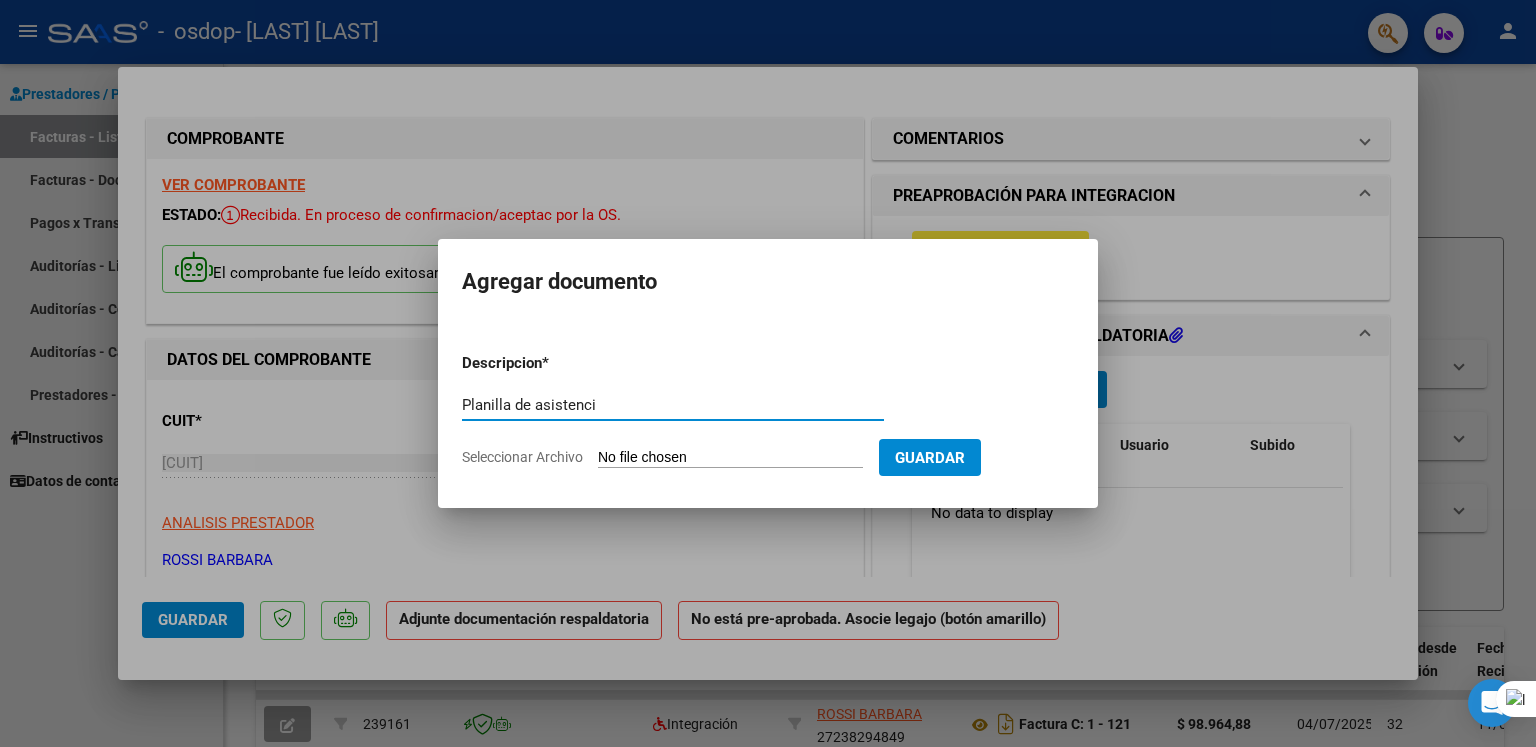 type on "Planilla de asistencia" 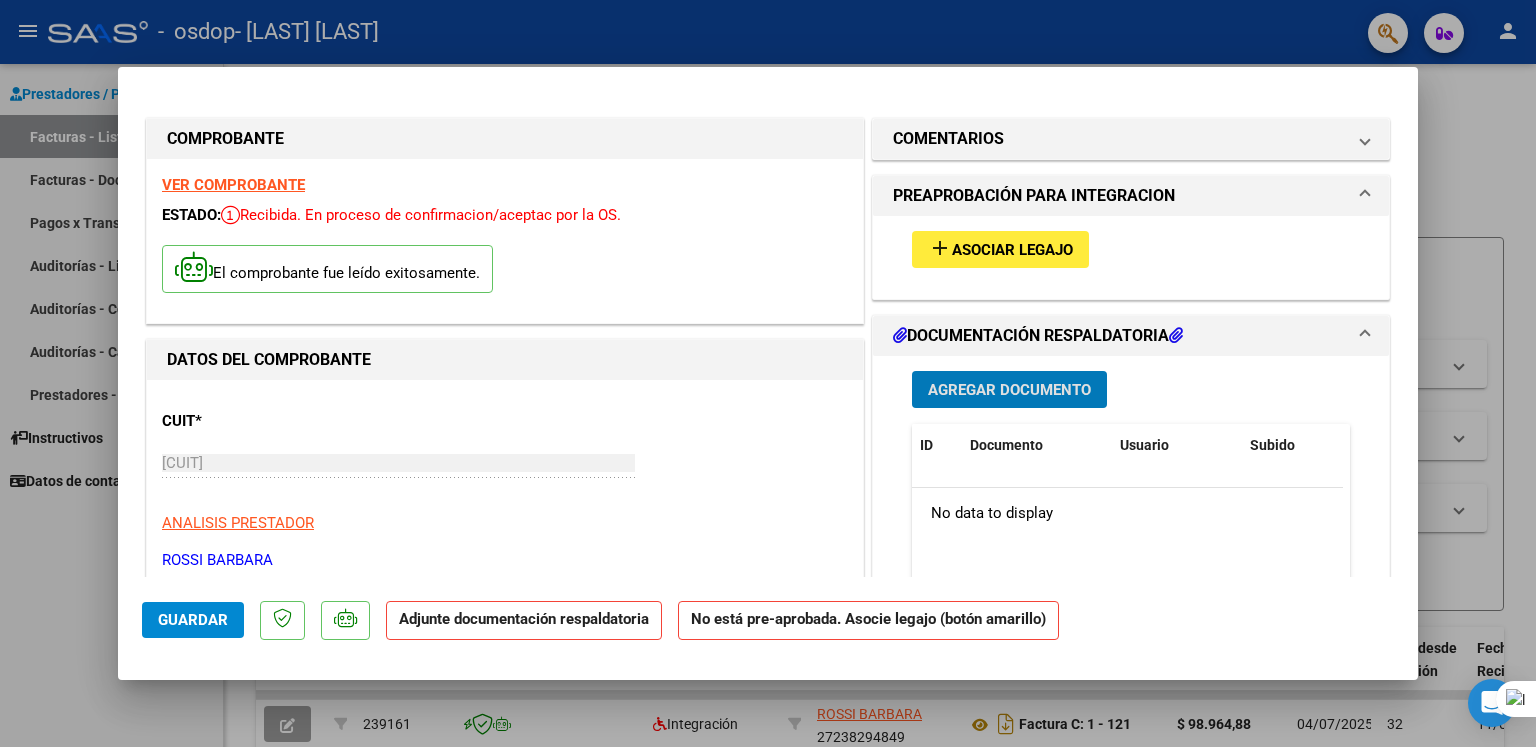 click on "Asociar Legajo" at bounding box center (1012, 250) 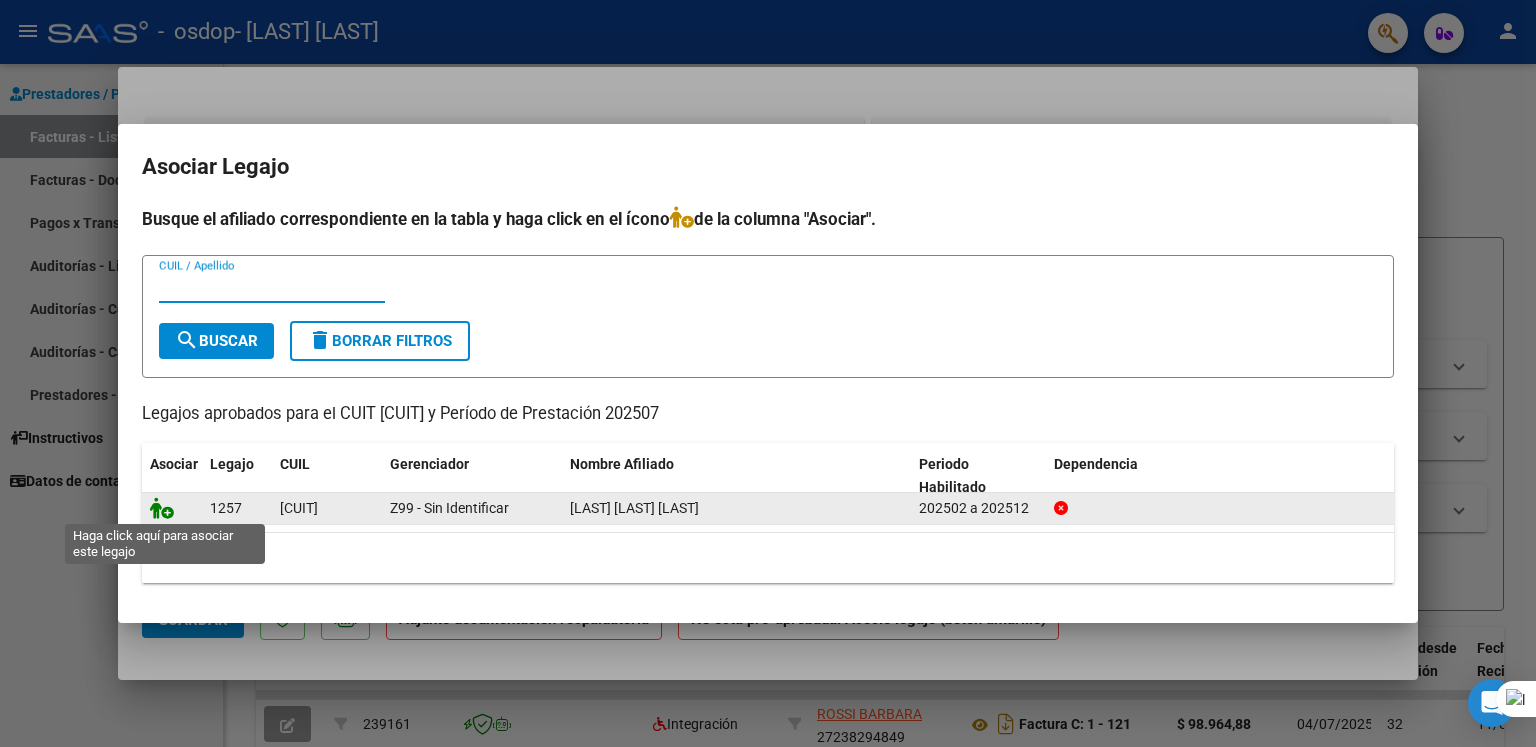 click 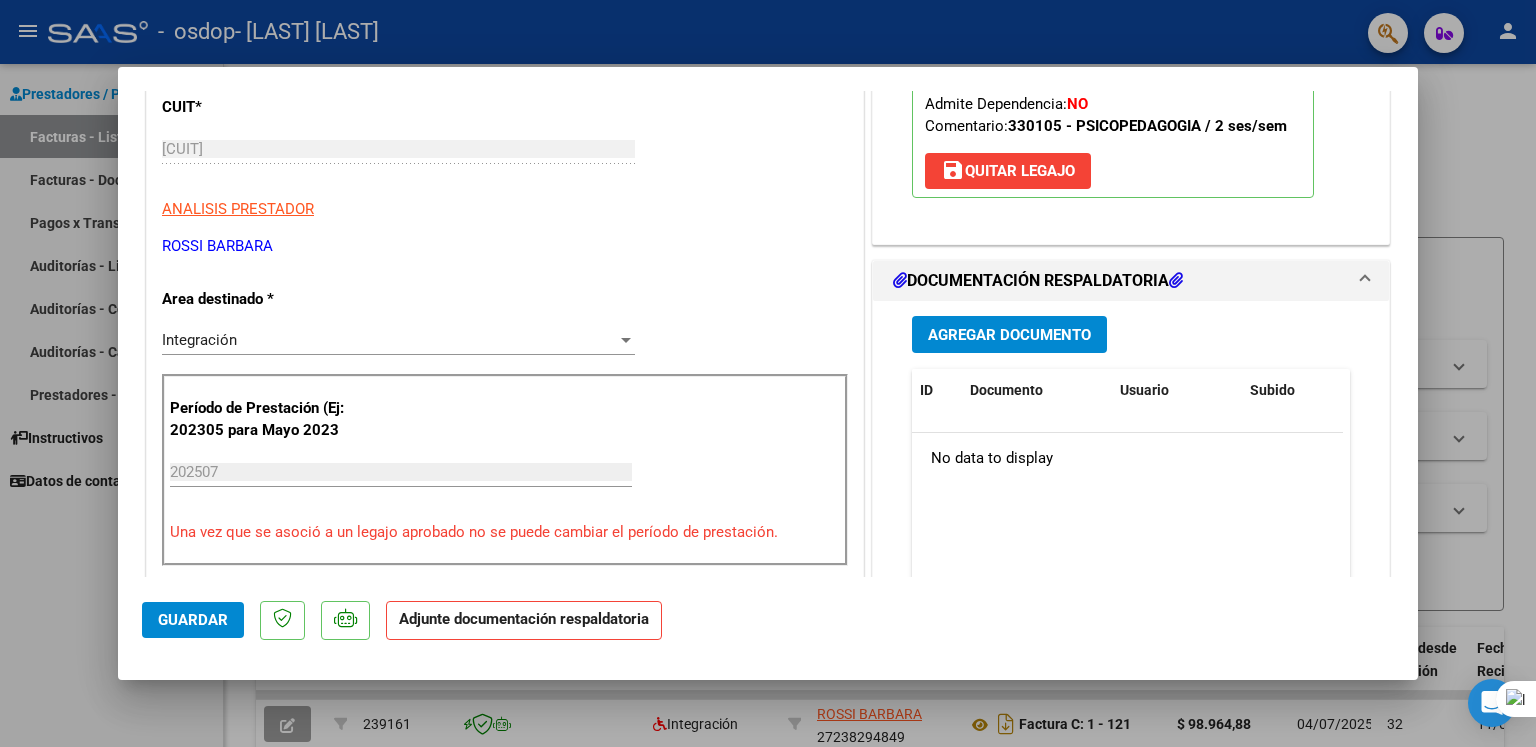 scroll, scrollTop: 333, scrollLeft: 0, axis: vertical 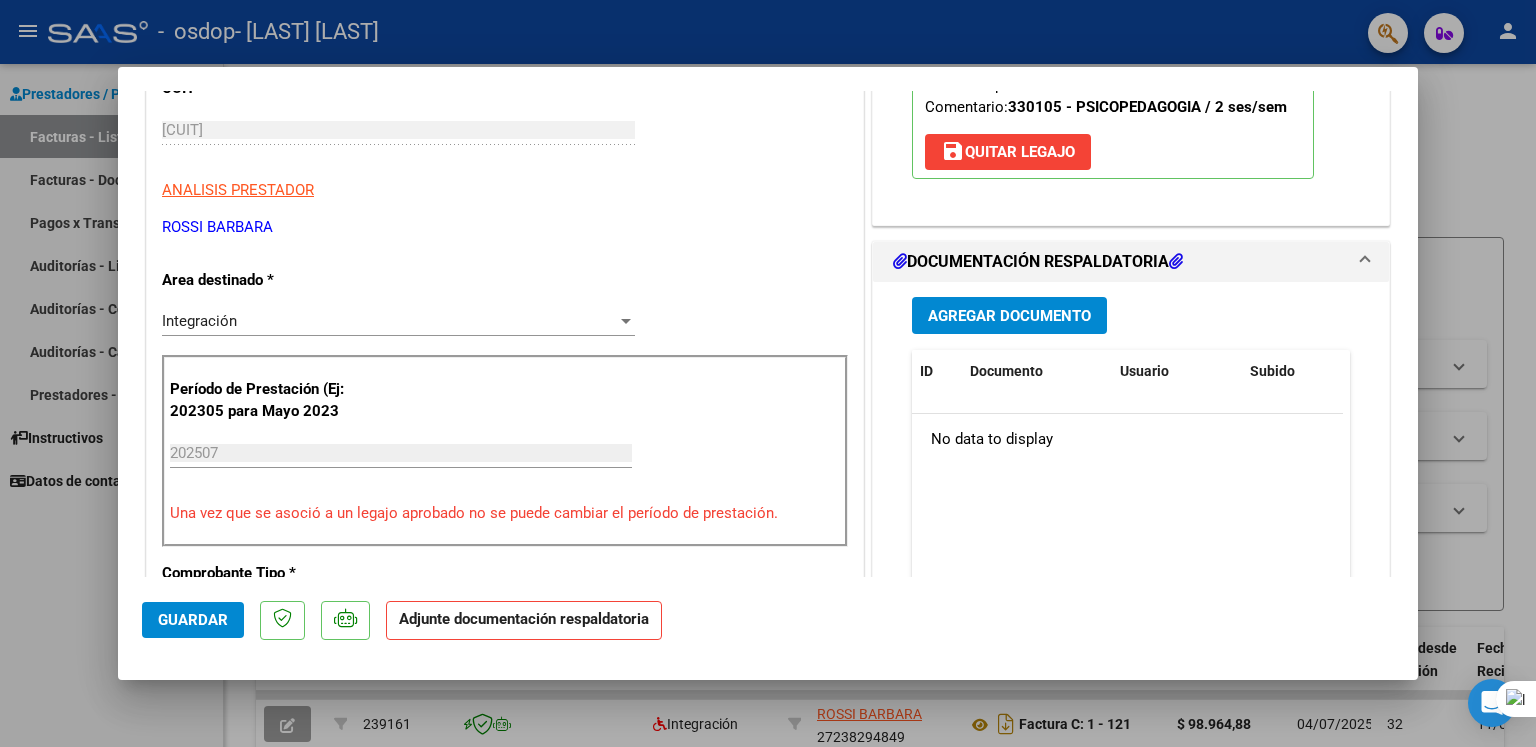 click on "Agregar Documento" at bounding box center [1009, 316] 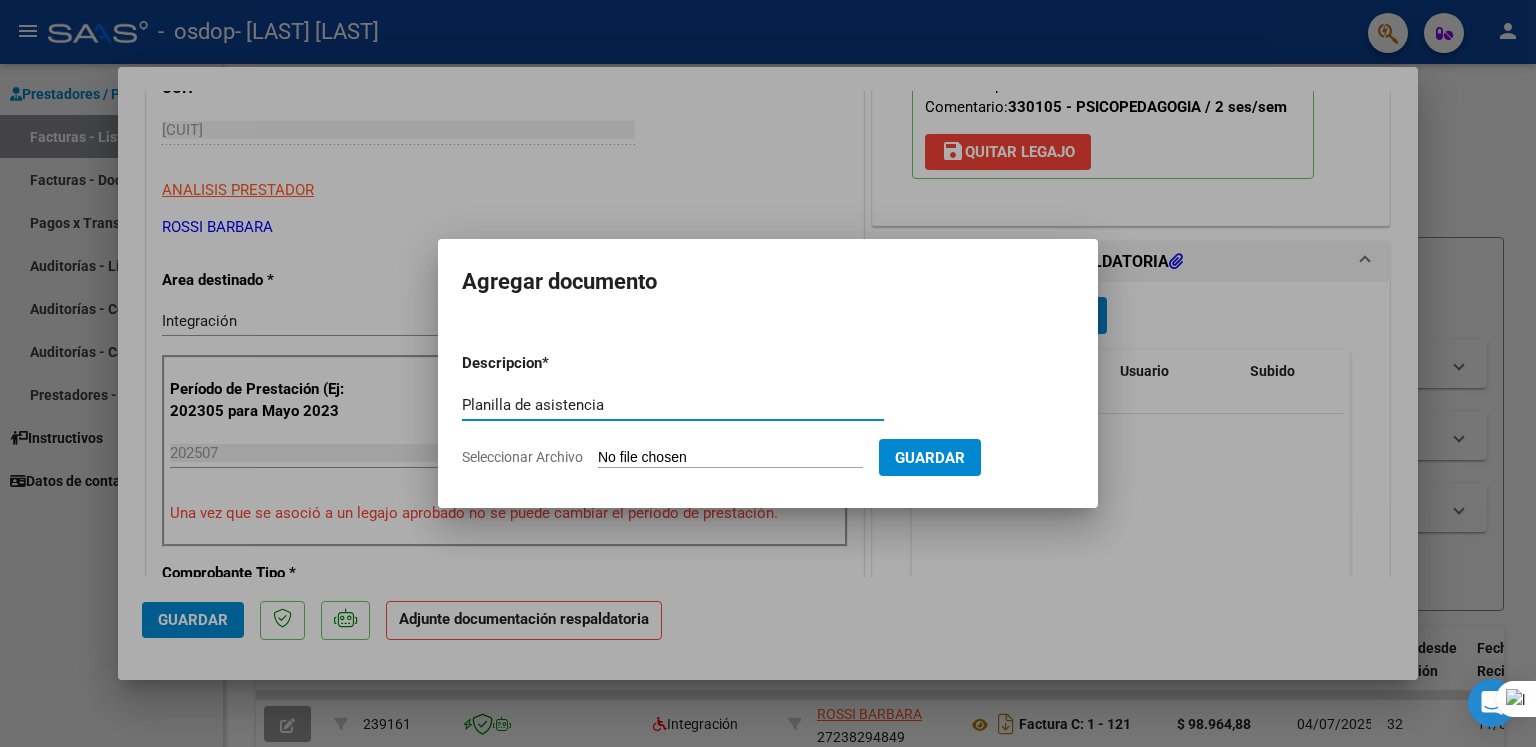 type on "Planilla de asistencia" 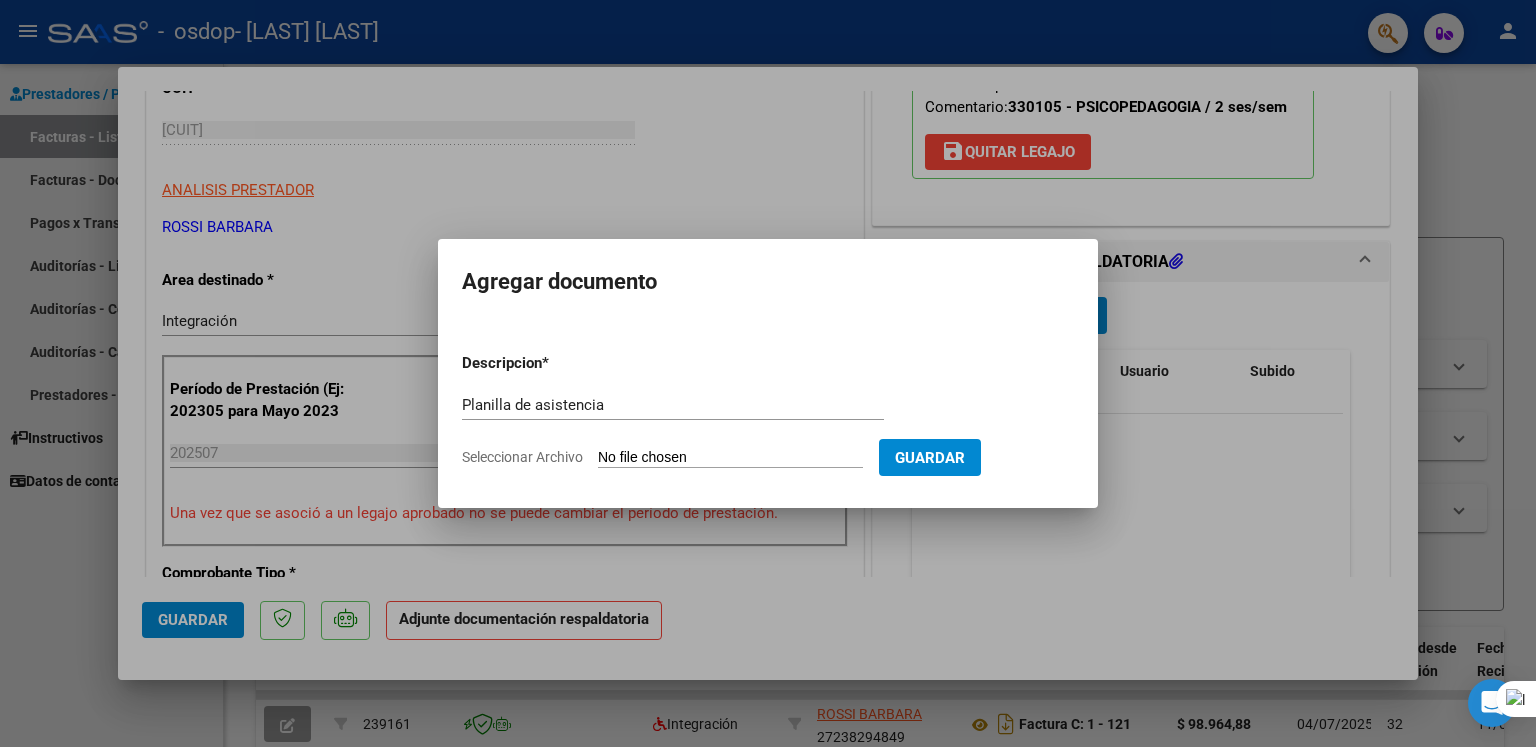 click on "Seleccionar Archivo" at bounding box center (730, 458) 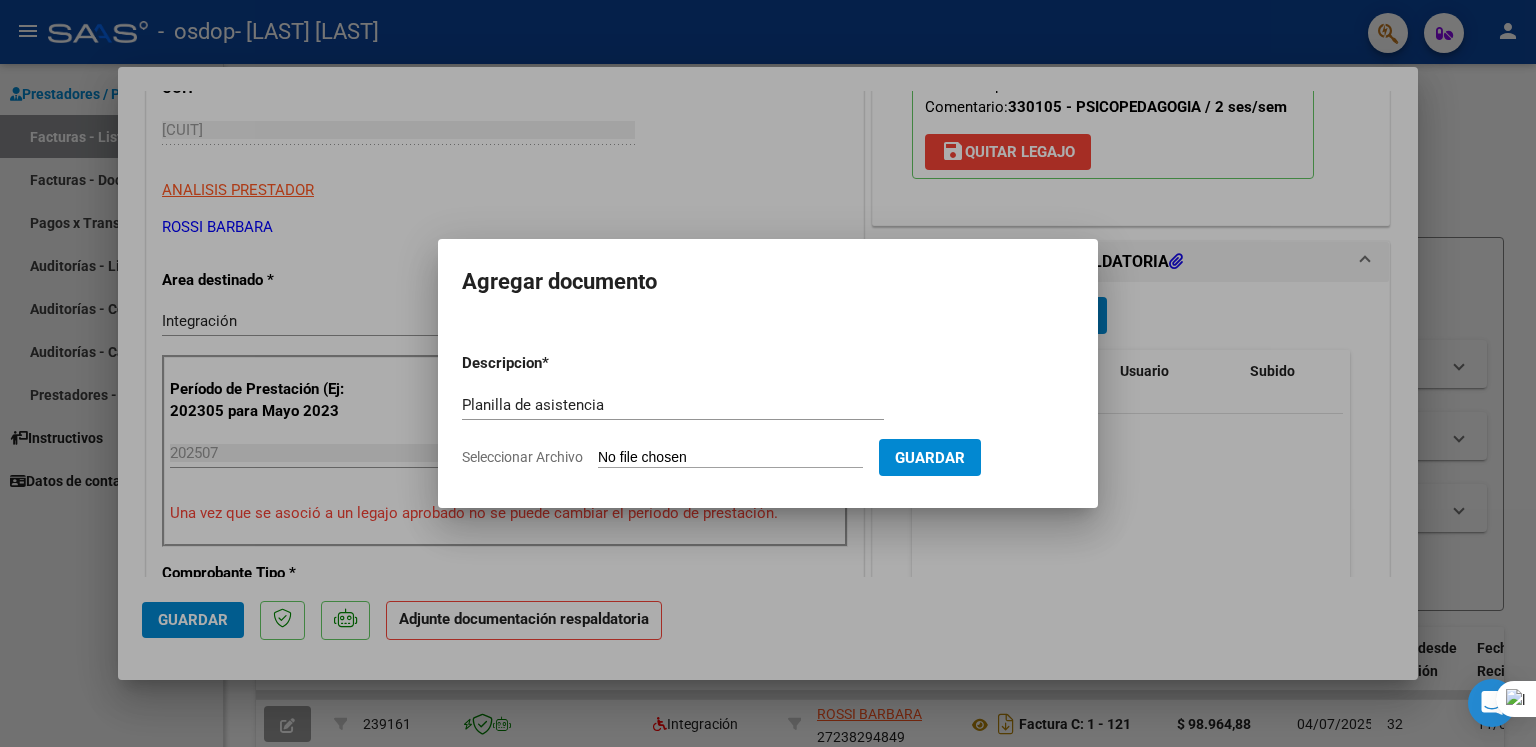 click on "Seleccionar Archivo" at bounding box center (730, 458) 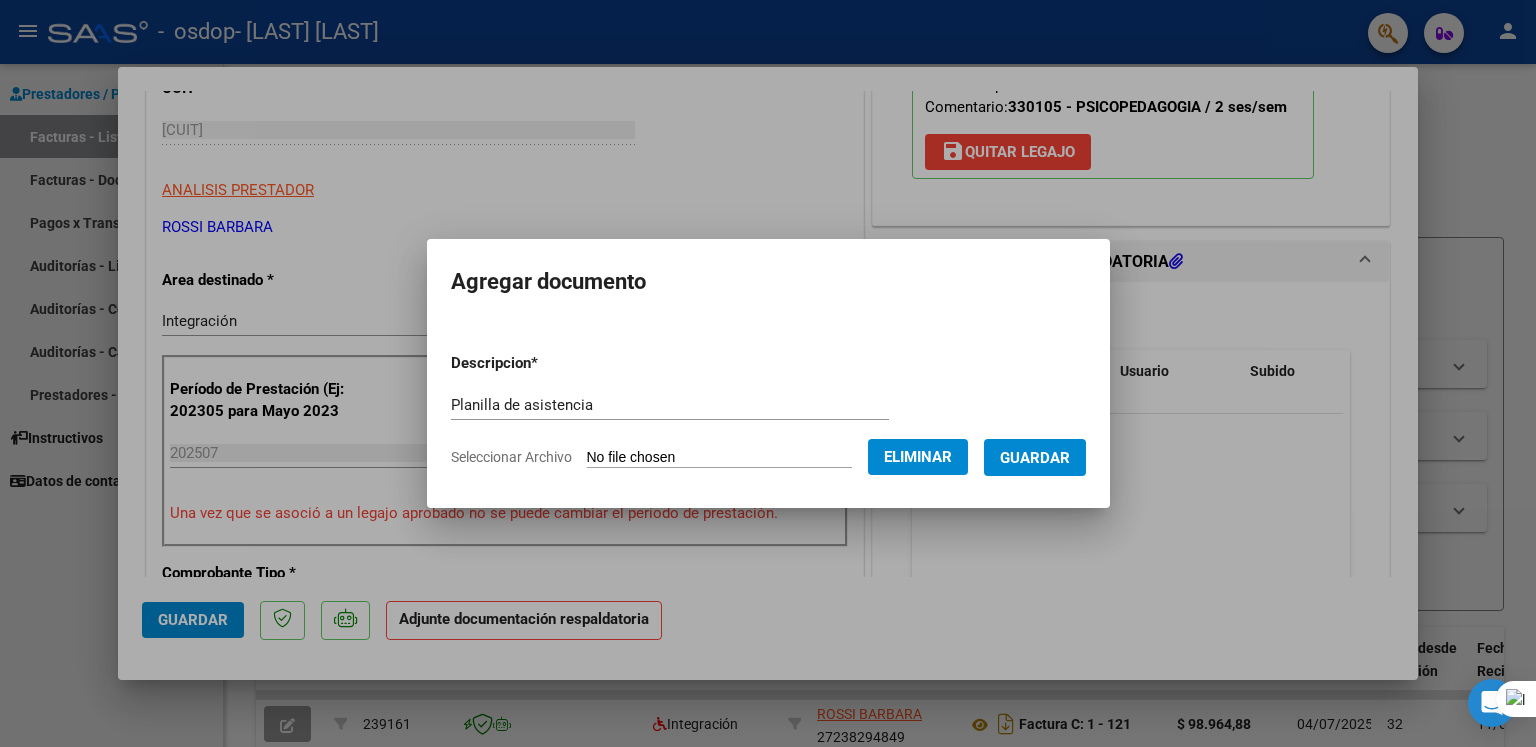 click on "Guardar" at bounding box center (1035, 457) 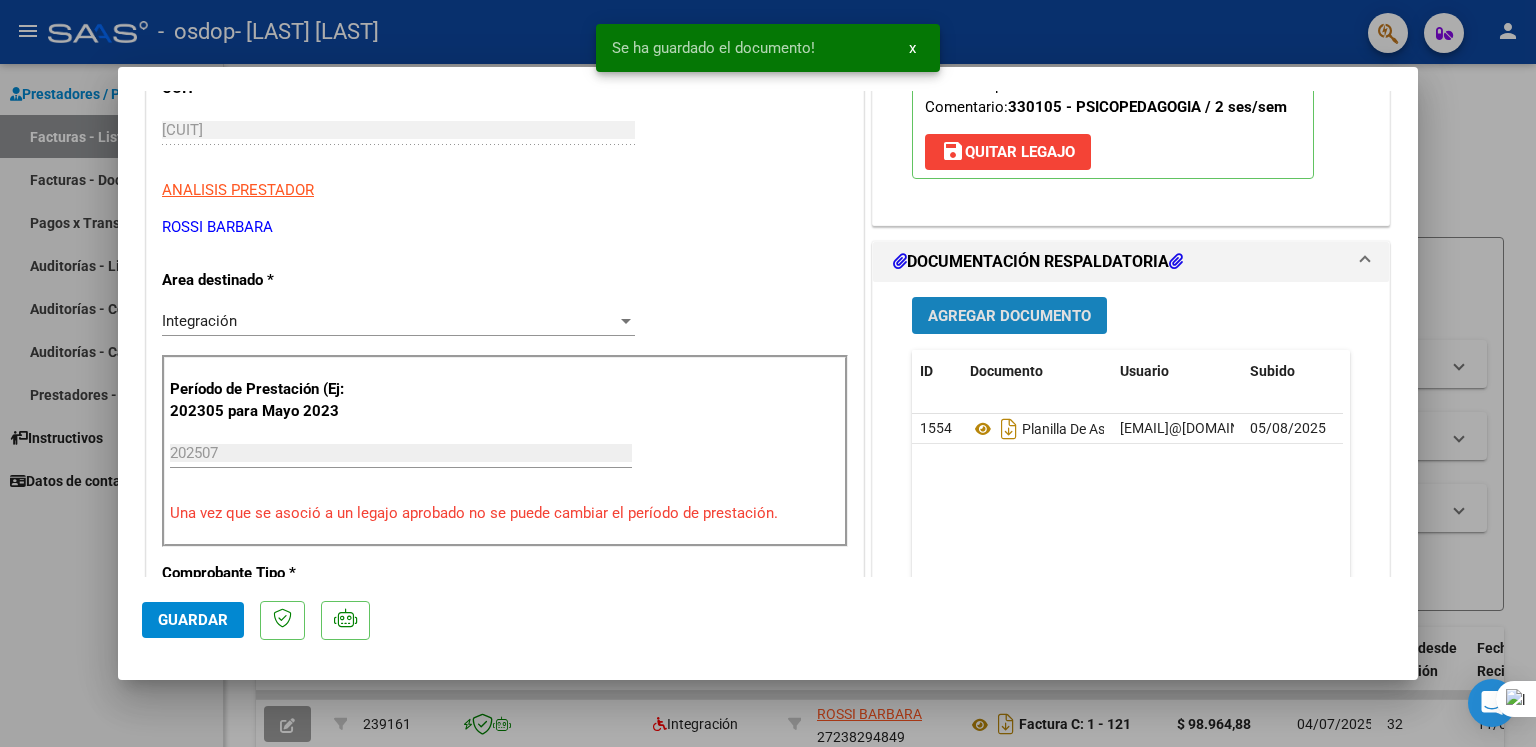 click on "Agregar Documento" at bounding box center (1009, 316) 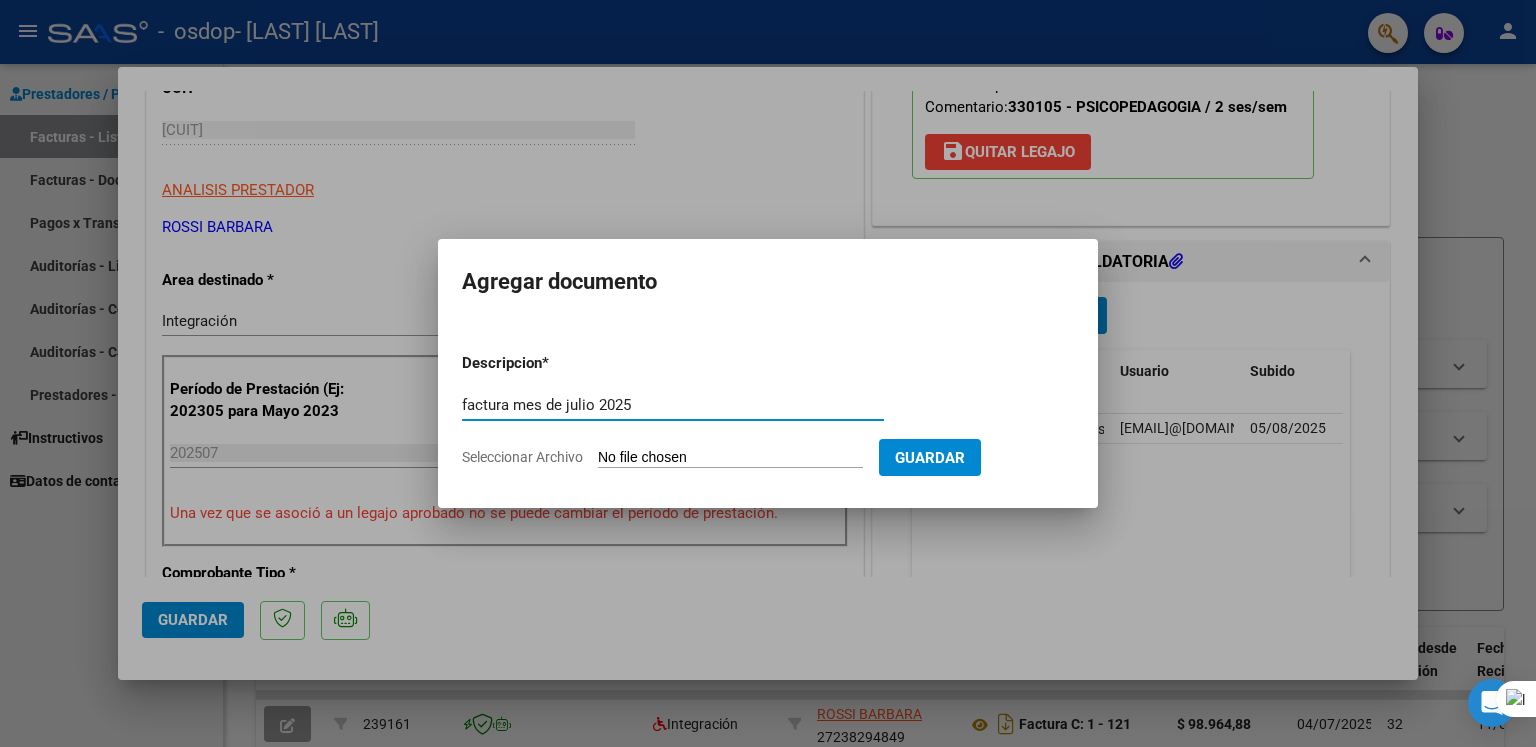type on "factura mes de julio 2025" 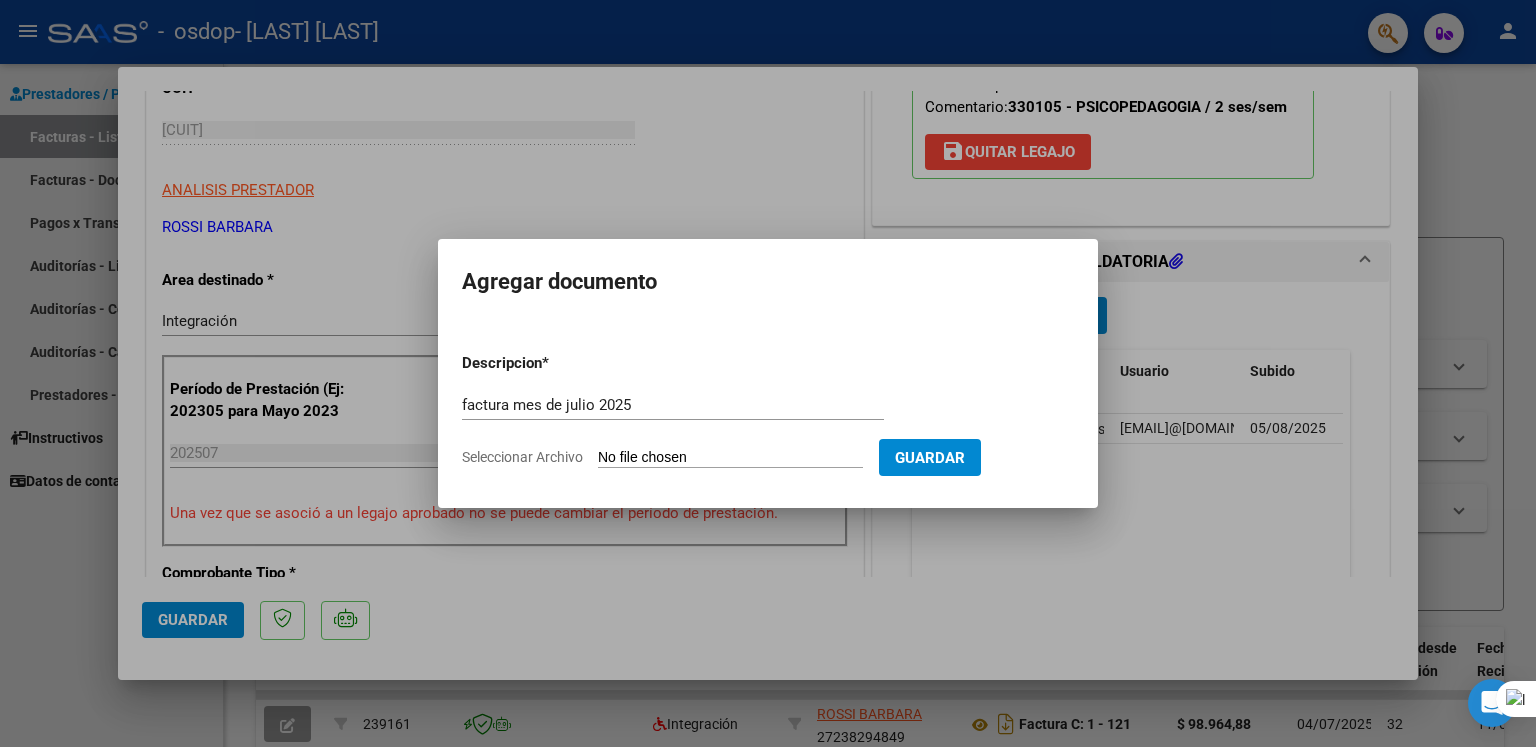type on "C:\fakepath\[LAST]-[NUMBER]-[YEAR]-[MONTH].pdf" 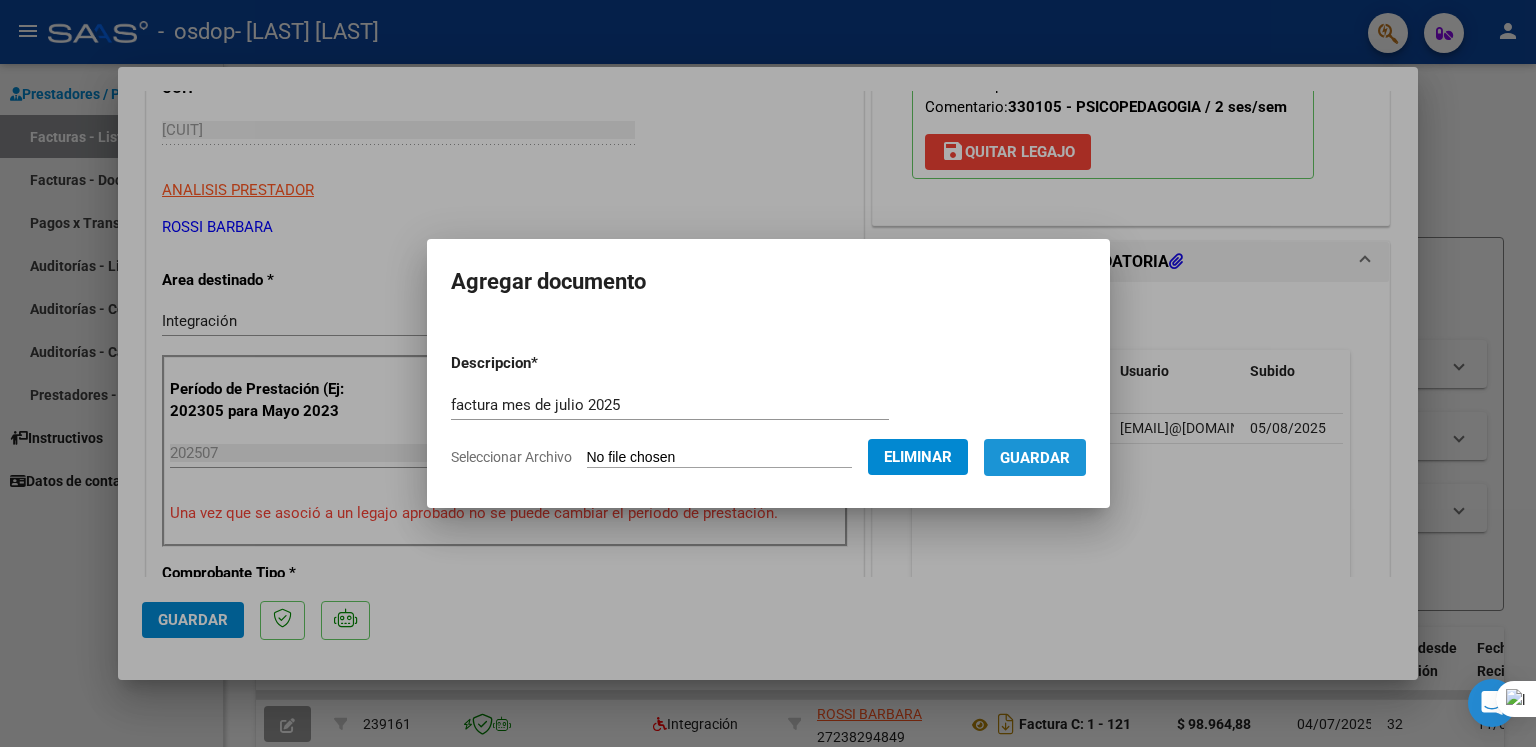 click on "Guardar" at bounding box center (1035, 458) 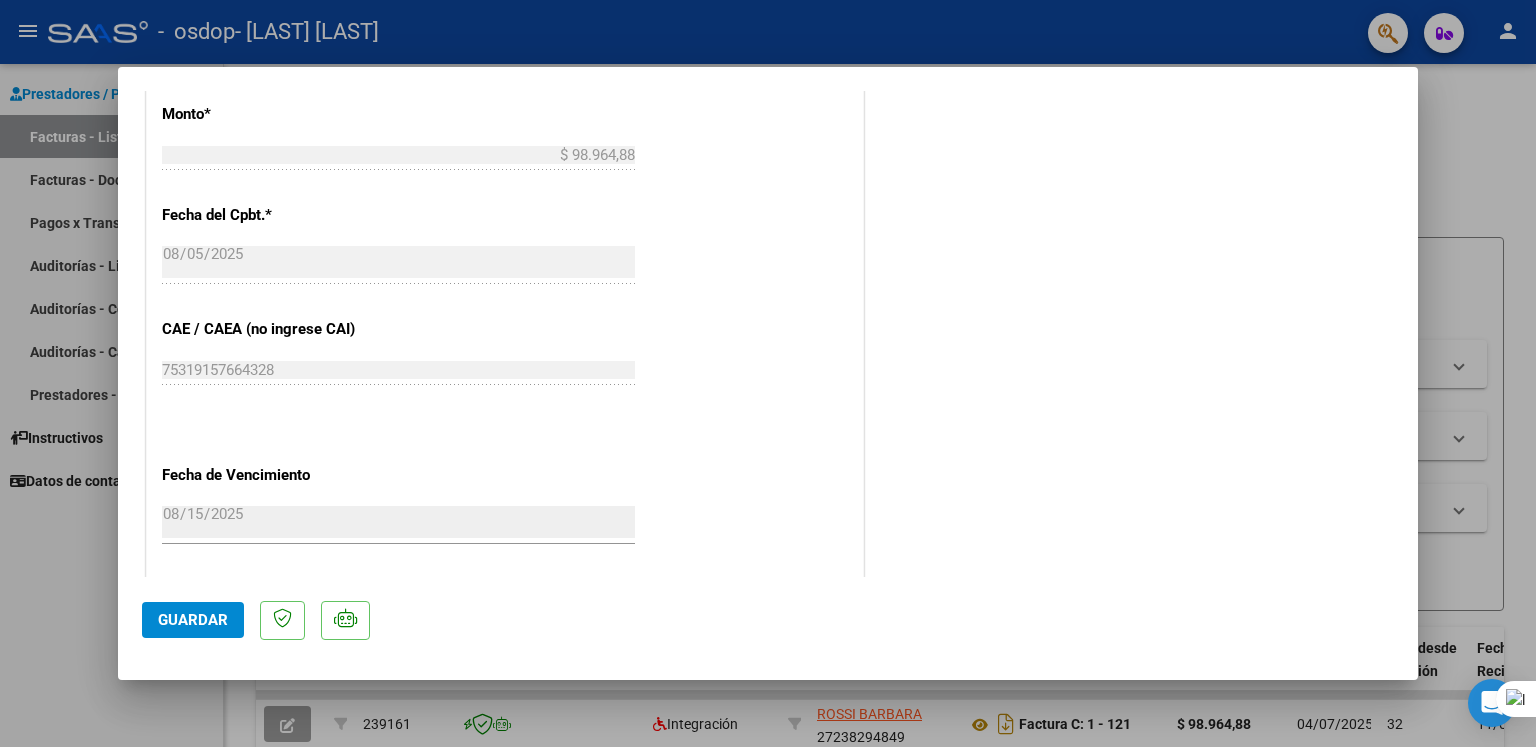 scroll, scrollTop: 1302, scrollLeft: 0, axis: vertical 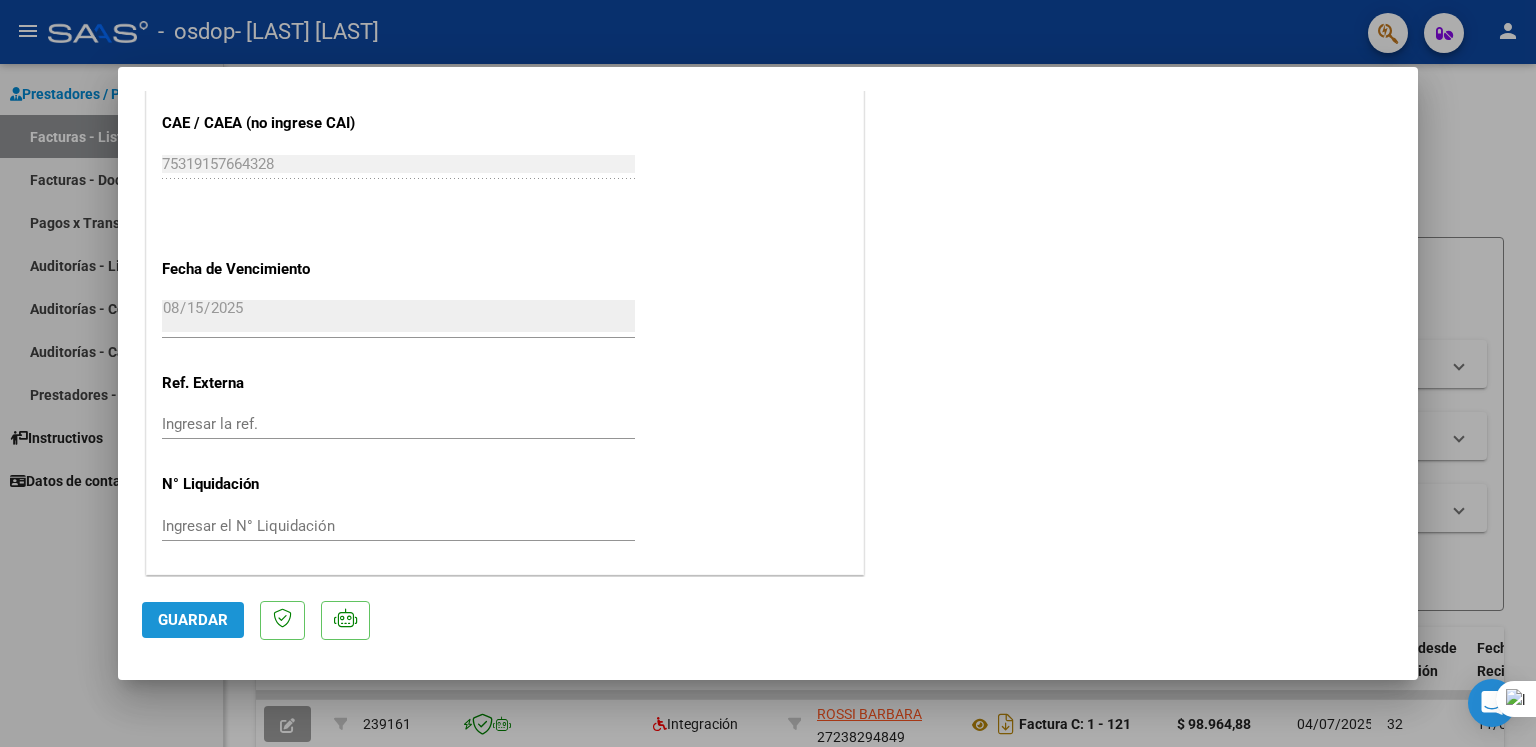 click on "Guardar" 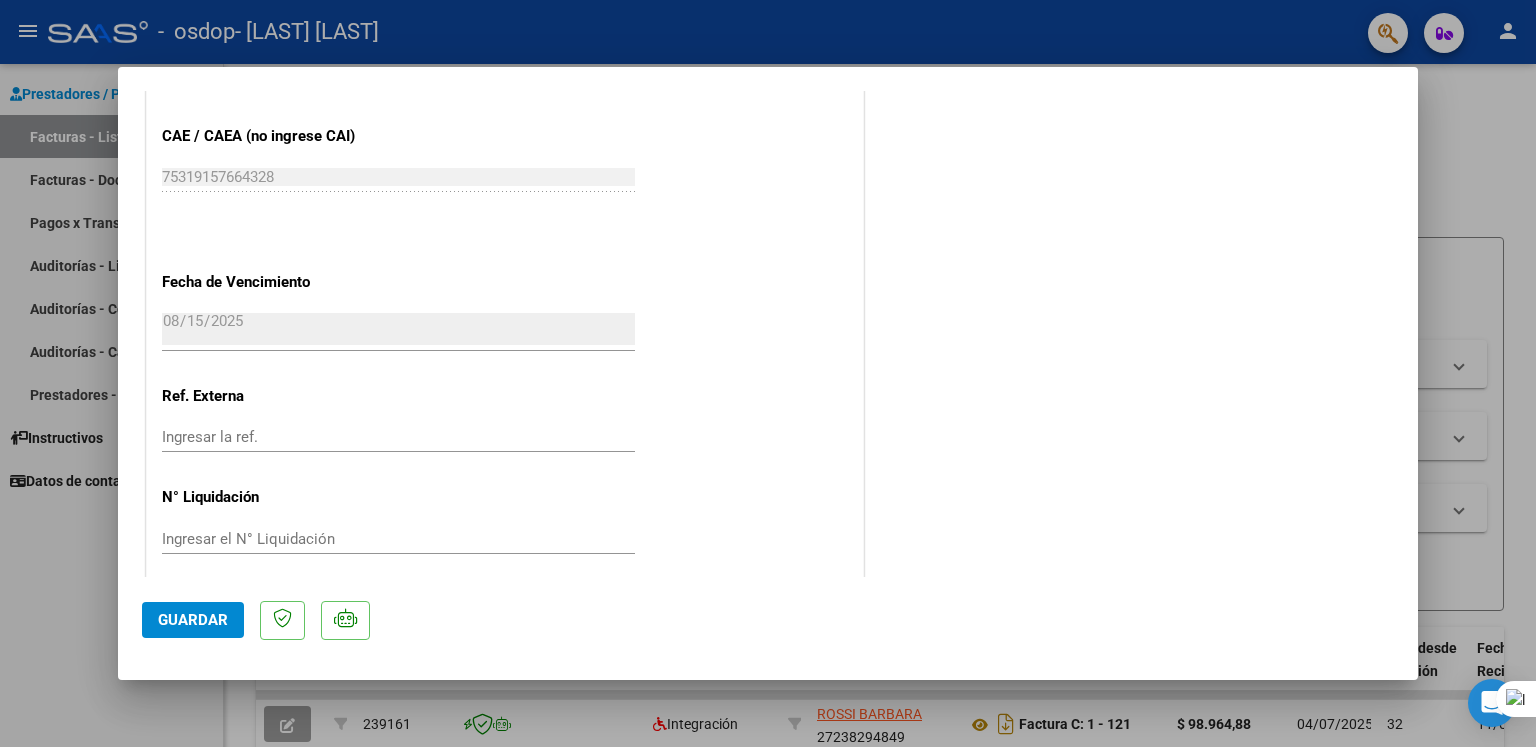 scroll, scrollTop: 1302, scrollLeft: 0, axis: vertical 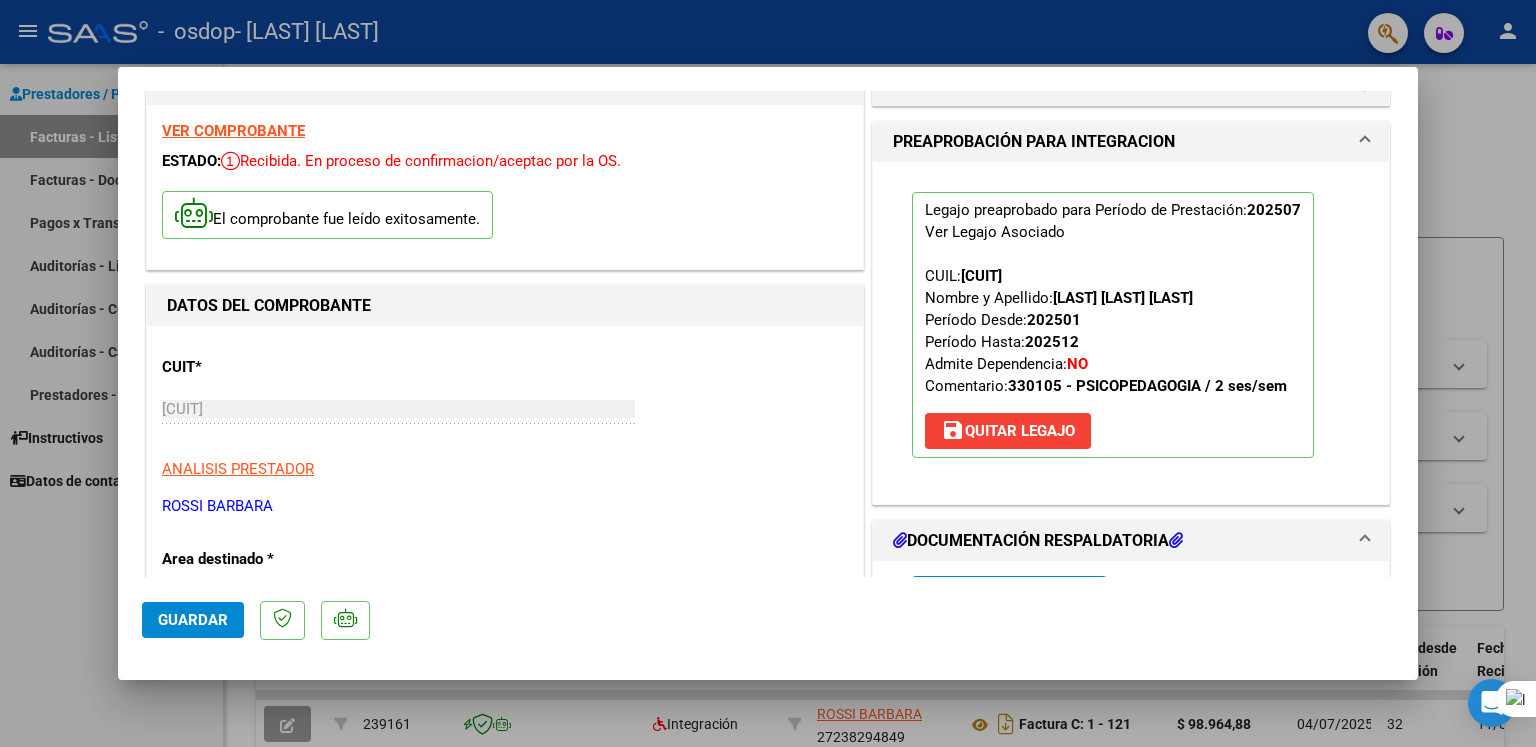drag, startPoint x: 1412, startPoint y: 165, endPoint x: 702, endPoint y: 473, distance: 773.9277 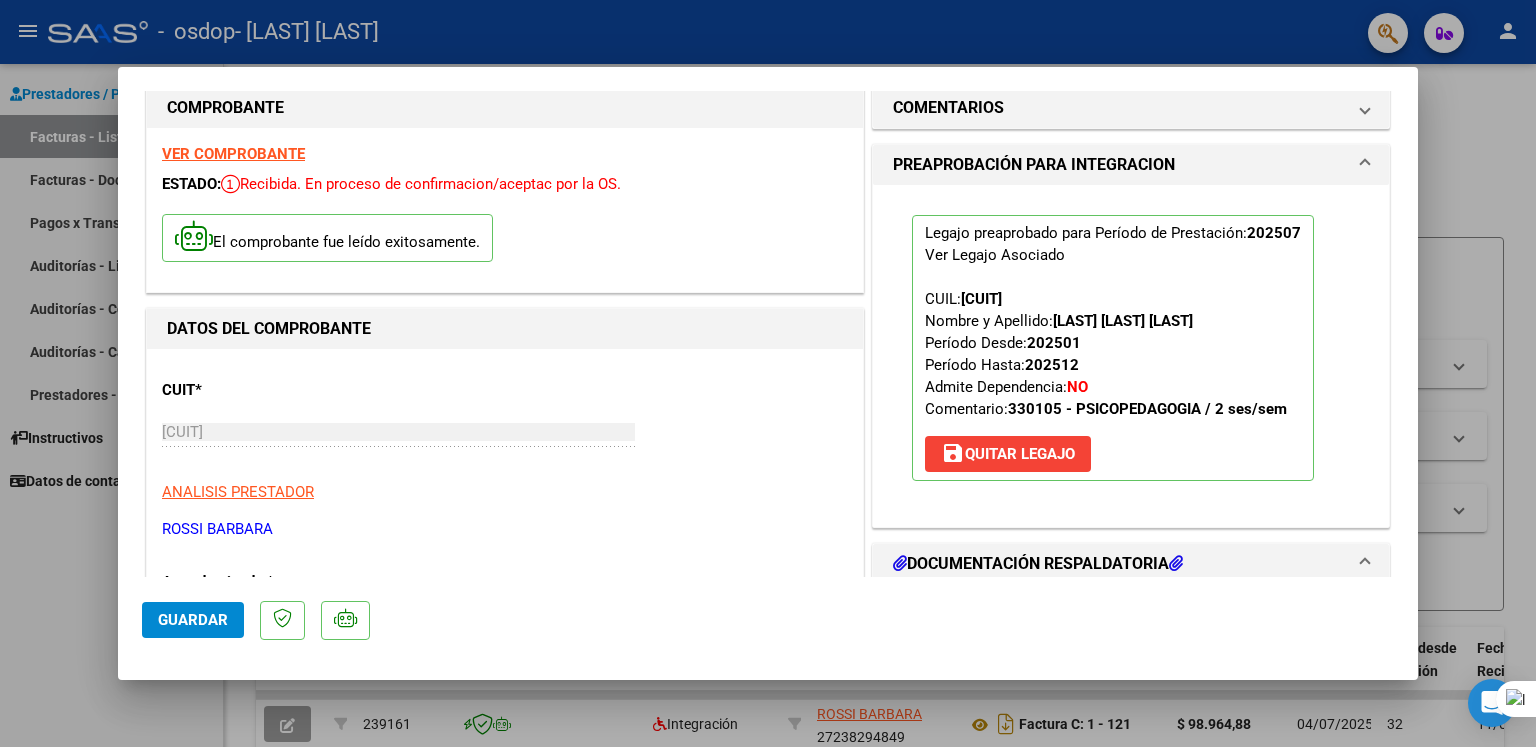 scroll, scrollTop: 0, scrollLeft: 0, axis: both 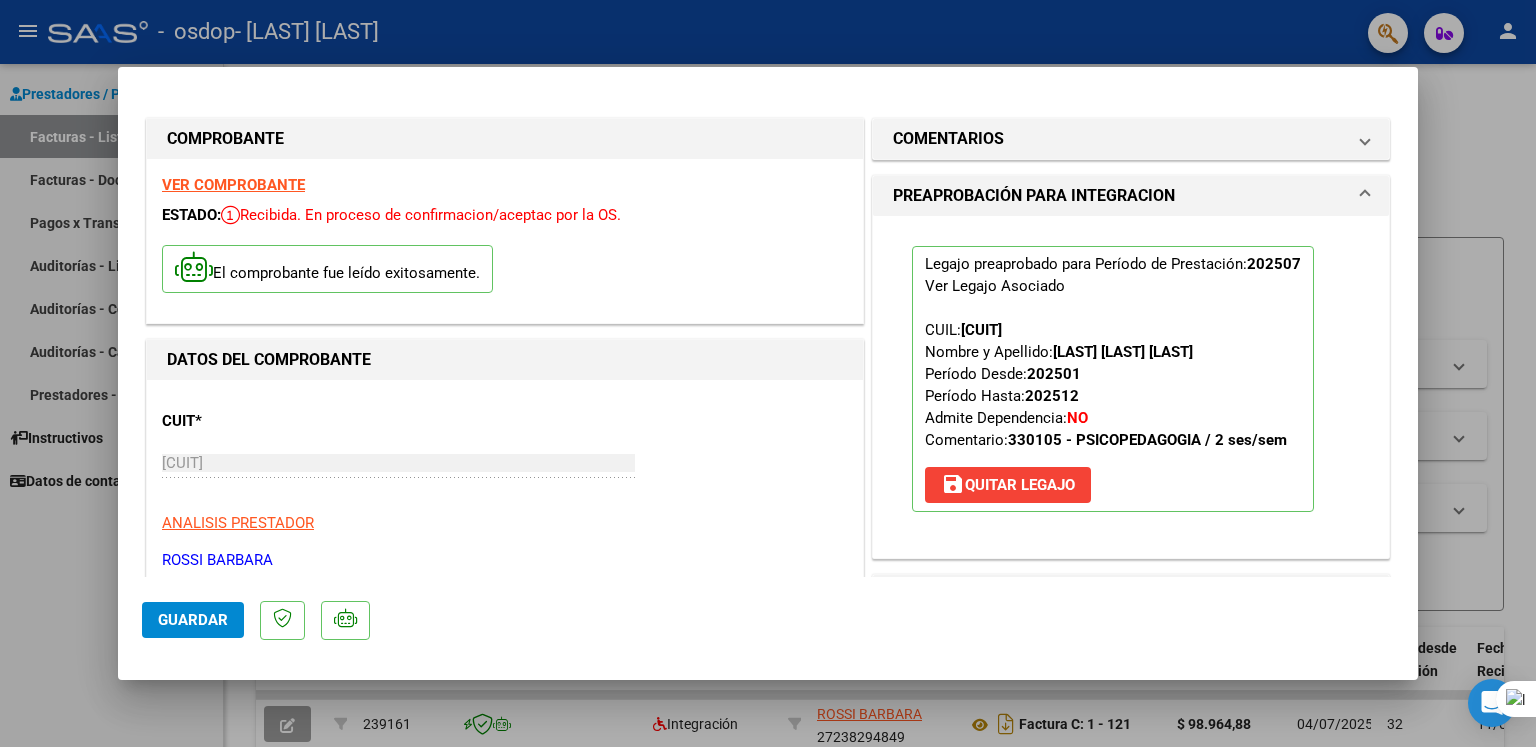 click at bounding box center [768, 373] 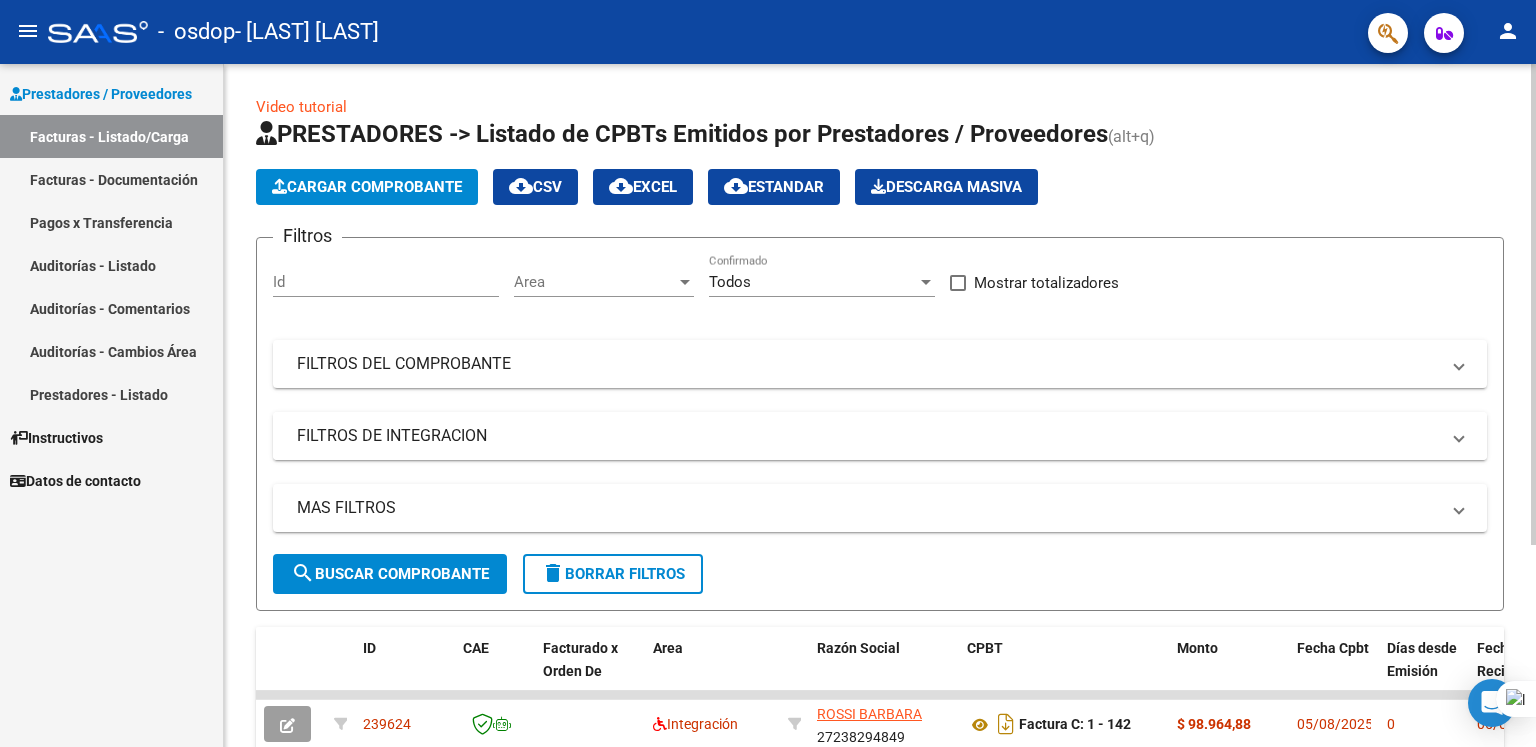 click on "FILTROS DE INTEGRACION" at bounding box center [868, 436] 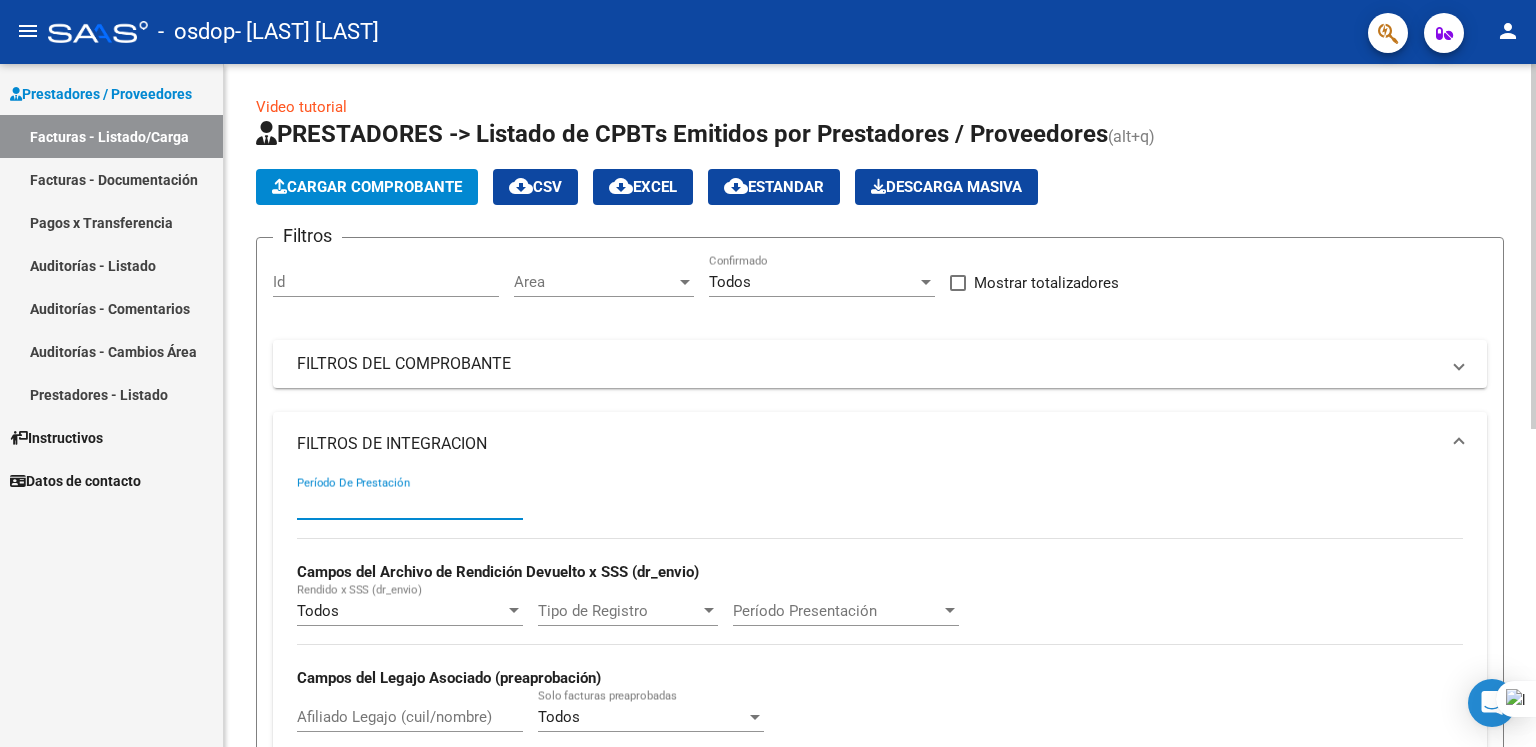 click on "Período De Prestación" at bounding box center [410, 504] 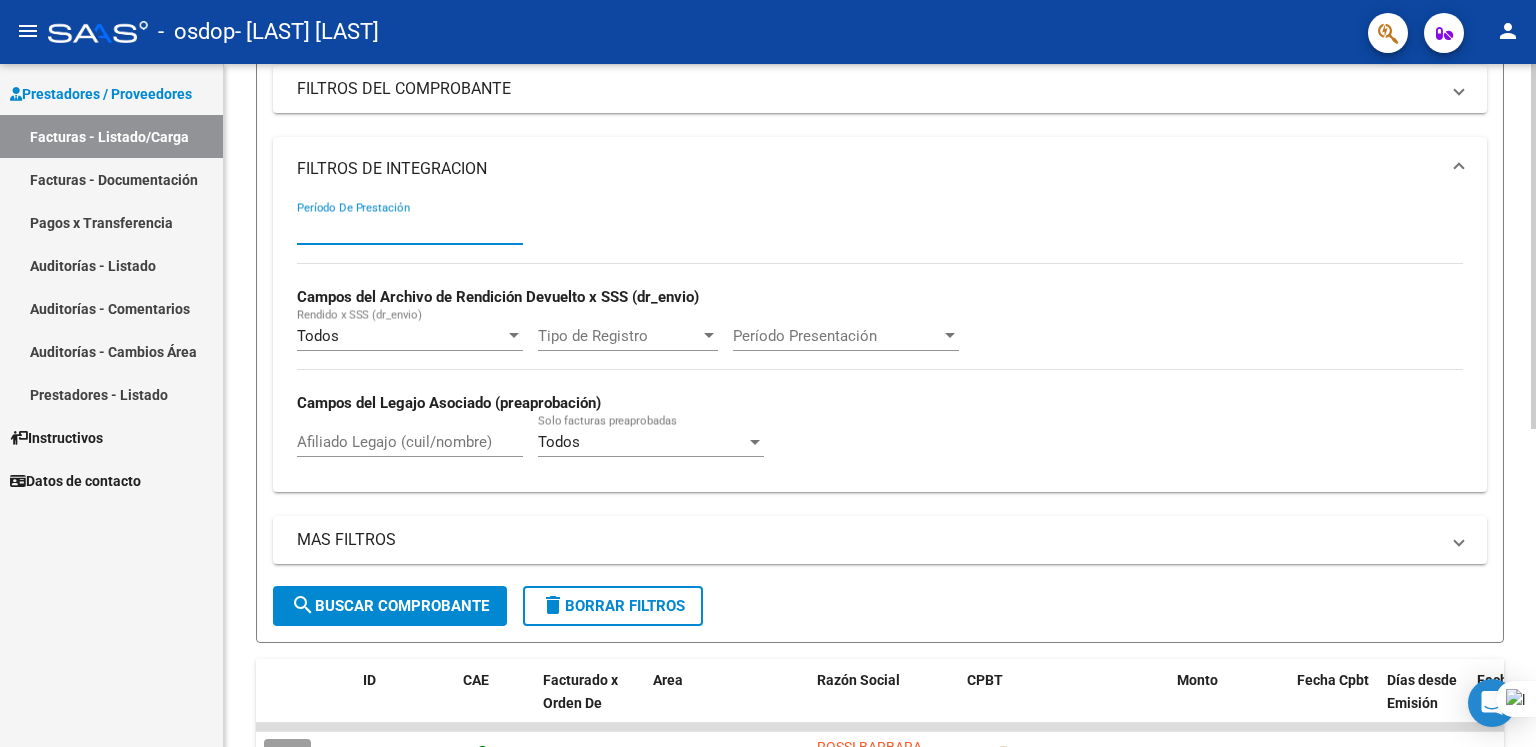 scroll, scrollTop: 281, scrollLeft: 0, axis: vertical 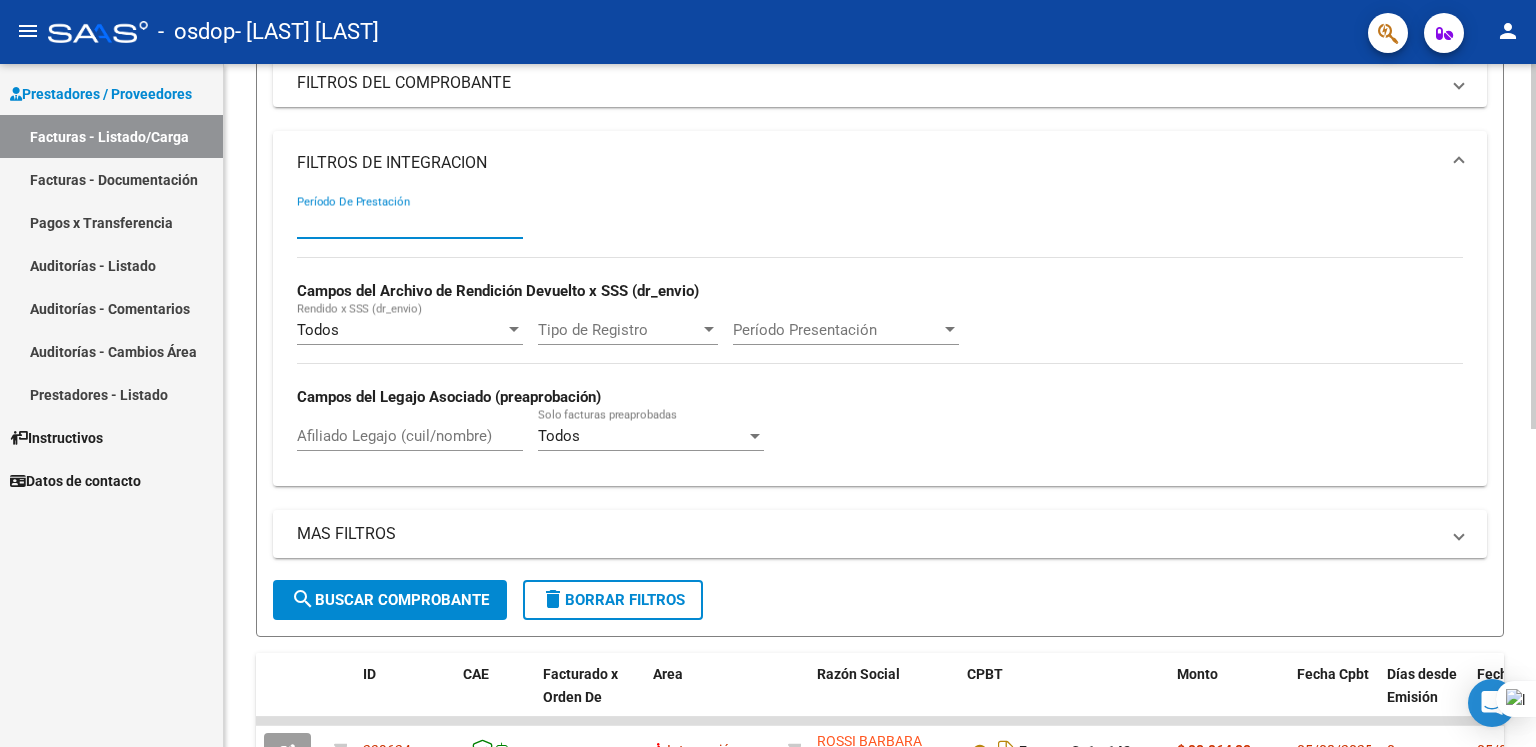 click on "Video tutorial   PRESTADORES -> Listado de CPBTs Emitidos por Prestadores / Proveedores (alt+q)   Cargar Comprobante
cloud_download  CSV  cloud_download  EXCEL  cloud_download  Estandar   Descarga Masiva
Filtros Id Area Area Todos Confirmado   Mostrar totalizadores   FILTROS DEL COMPROBANTE  Comprobante Tipo Comprobante Tipo Start date – End date Fec. Comprobante Desde / Hasta Días Emisión Desde(cant. días) Días Emisión Hasta(cant. días) CUIT / Razón Social Pto. Venta Nro. Comprobante Código SSS CAE Válido CAE Válido Todos Cargado Módulo Hosp. Todos Tiene facturacion Apócrifa Hospital Refes  FILTROS DE INTEGRACION  Período De Prestación Campos del Archivo de Rendición Devuelto x SSS (dr_envio) Todos Rendido x SSS (dr_envio) Tipo de Registro Tipo de Registro Período Presentación Período Presentación Campos del Legajo Asociado (preaprobación) Afiliado Legajo (cuil/nombre) Todos Solo facturas preaprobadas  MAS FILTROS  Todos Con Doc. Respaldatoria Todos Con Trazabilidad Todos – – 0" 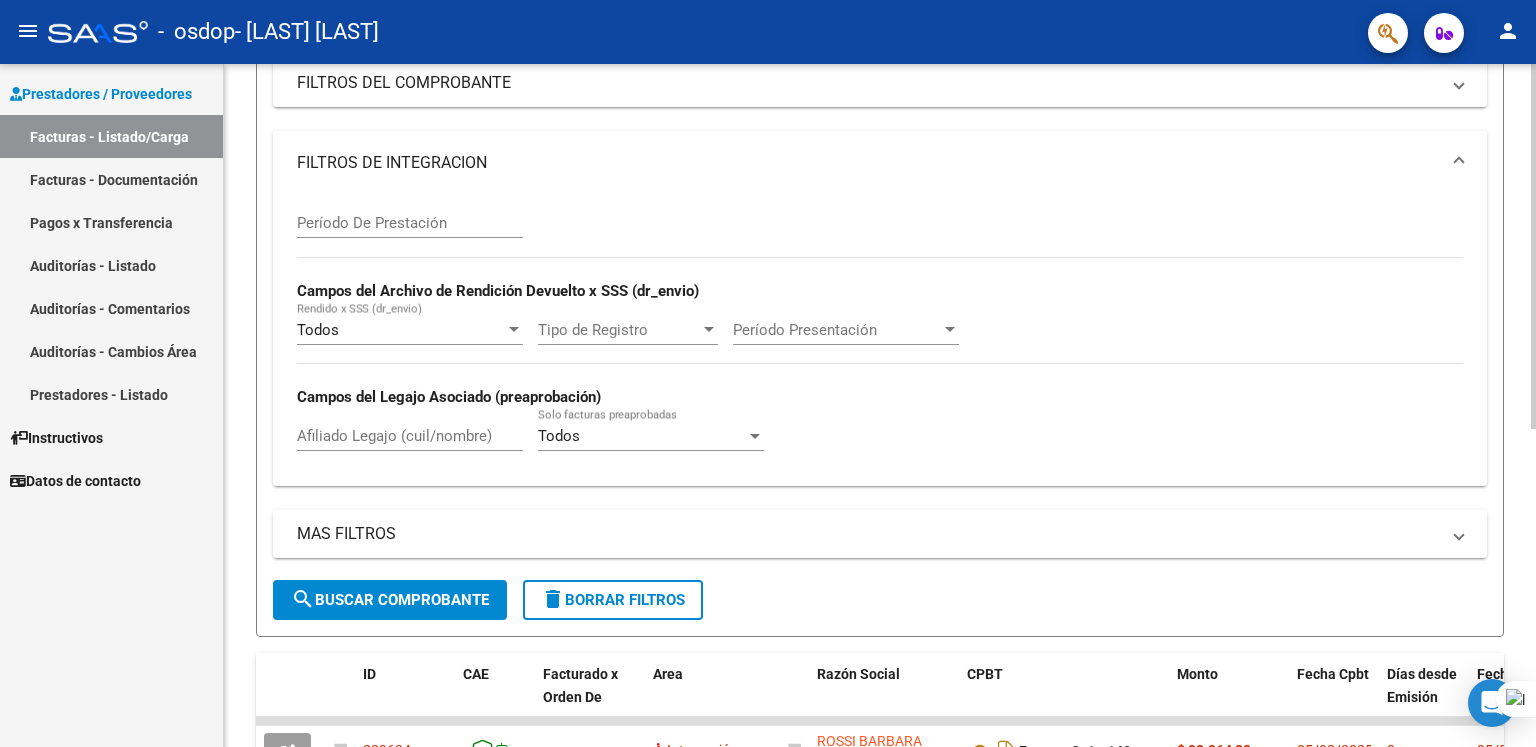 click on "Período De Prestación" at bounding box center (410, 223) 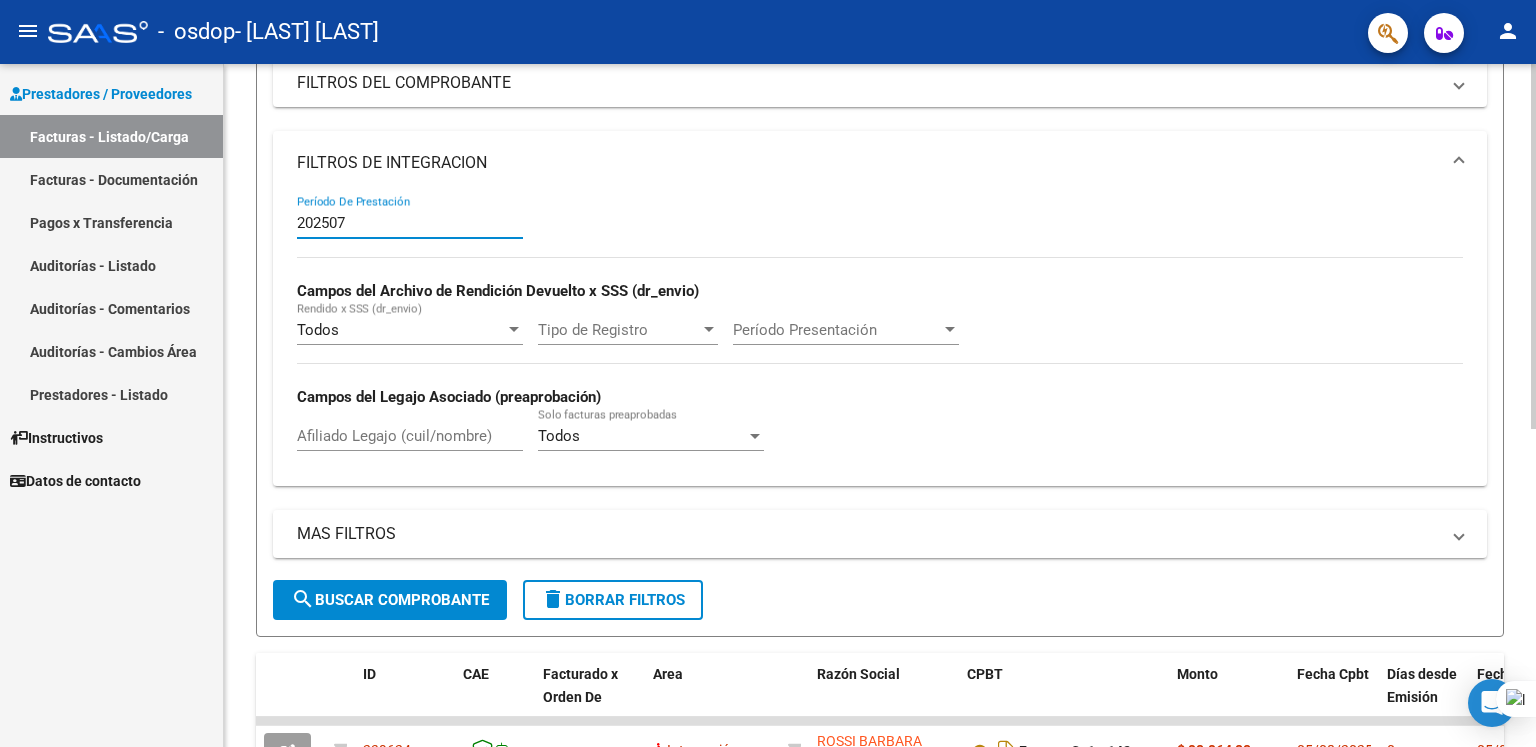 type on "202507" 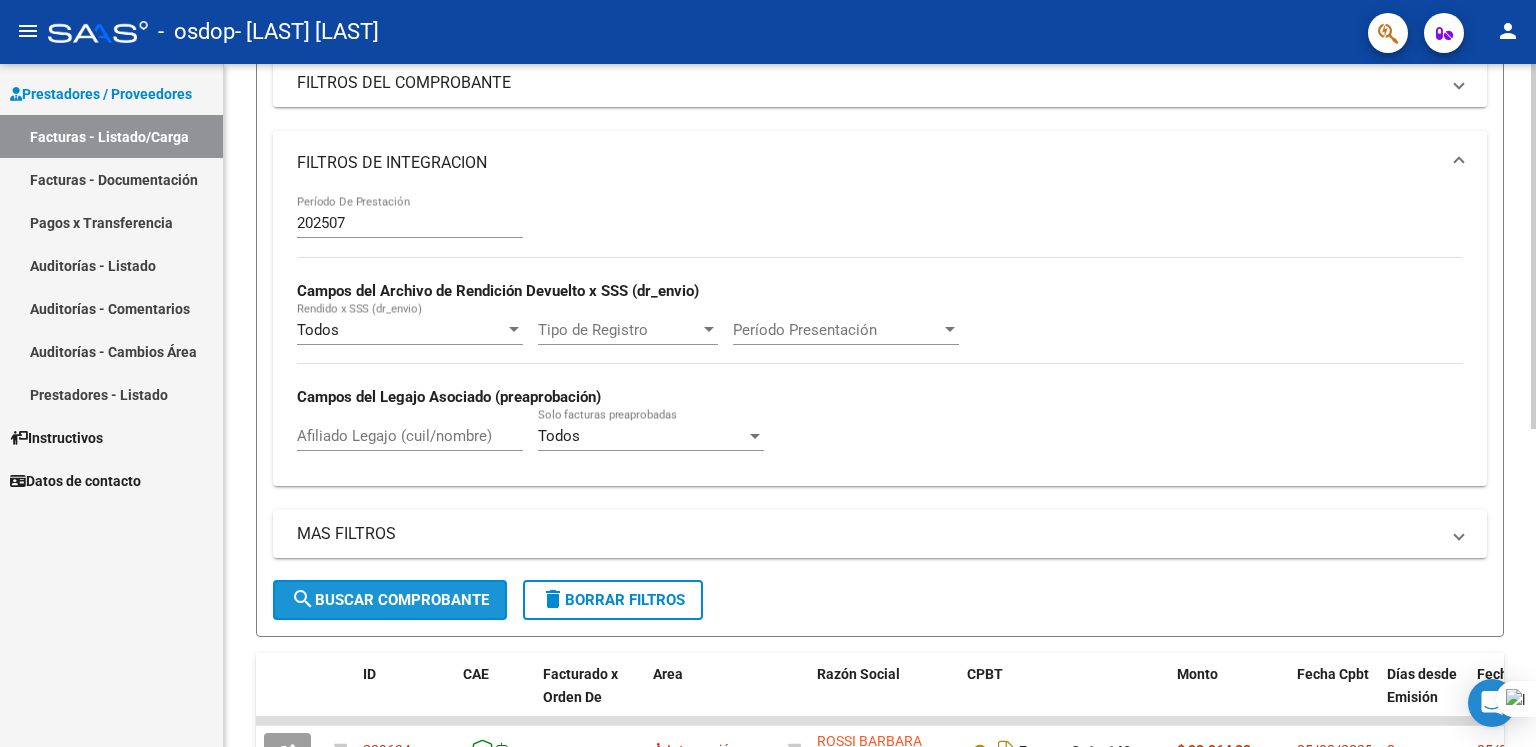 click on "search  Buscar Comprobante" 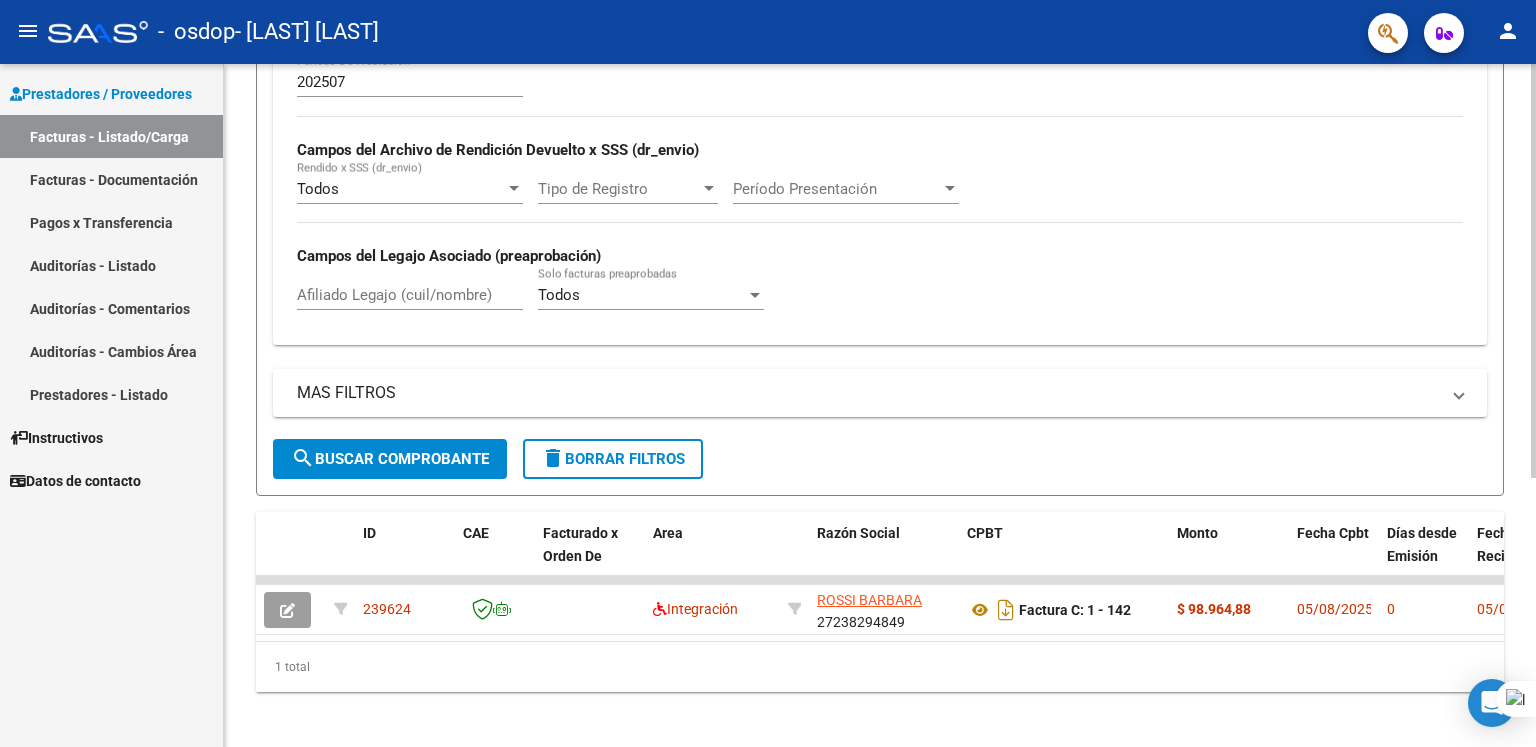 scroll, scrollTop: 443, scrollLeft: 0, axis: vertical 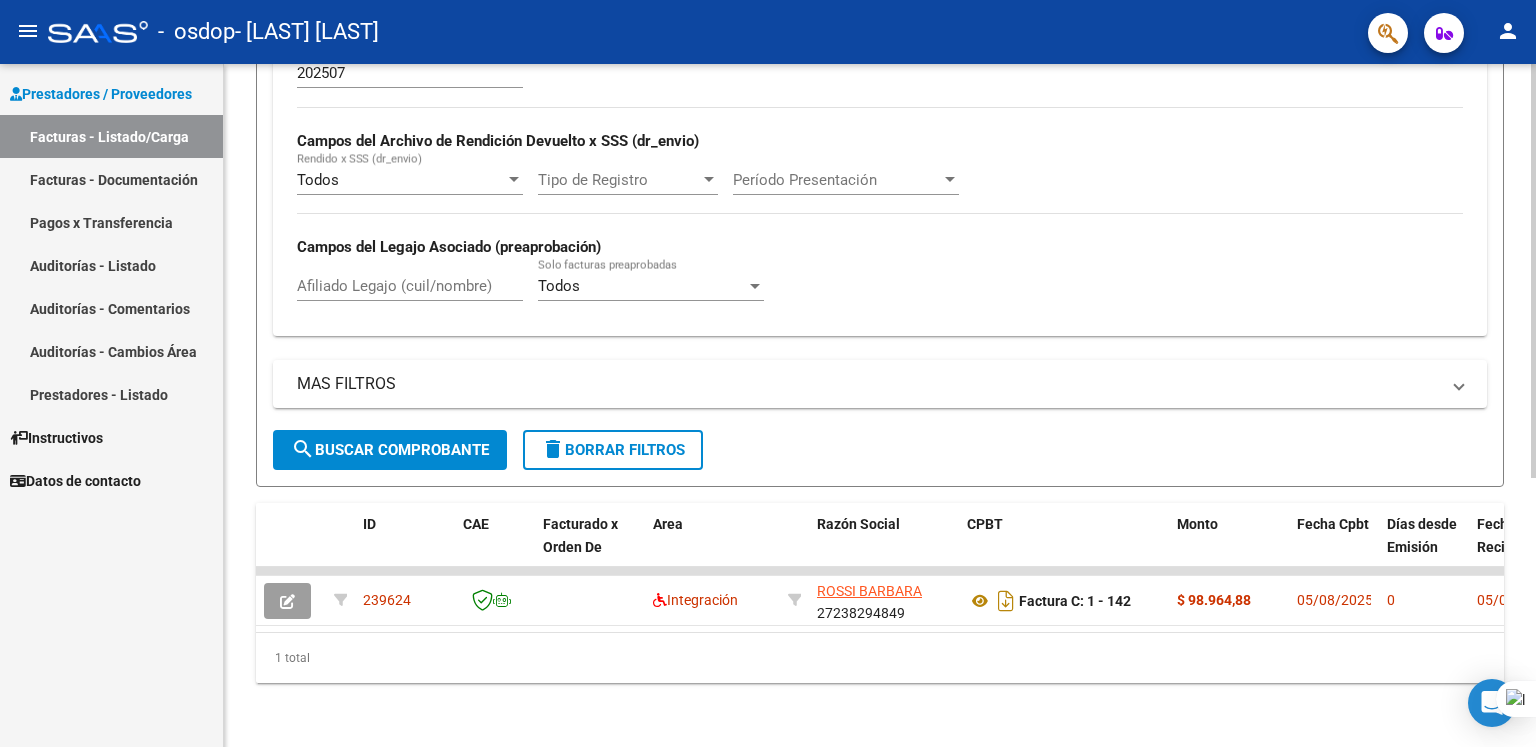 click on "Video tutorial   PRESTADORES -> Listado de CPBTs Emitidos por Prestadores / Proveedores (alt+q)   Cargar Comprobante
cloud_download  CSV  cloud_download  EXCEL  cloud_download  Estandar   Descarga Masiva
Filtros Id Area Area Todos Confirmado   Mostrar totalizadores   FILTROS DEL COMPROBANTE  Comprobante Tipo Comprobante Tipo Start date – End date Fec. Comprobante Desde / Hasta Días Emisión Desde(cant. días) Días Emisión Hasta(cant. días) CUIT / Razón Social Pto. Venta Nro. Comprobante Código SSS CAE Válido CAE Válido Todos Cargado Módulo Hosp. Todos Tiene facturacion Apócrifa Hospital Refes  FILTROS DE INTEGRACION  202507 Período De Prestación Campos del Archivo de Rendición Devuelto x SSS (dr_envio) Todos Rendido x SSS (dr_envio) Tipo de Registro Tipo de Registro Período Presentación Período Presentación Campos del Legajo Asociado (preaprobación) Afiliado Legajo (cuil/nombre) Todos Solo facturas preaprobadas  MAS FILTROS  Todos Con Doc. Respaldatoria Todos Con Trazabilidad Todos Op" 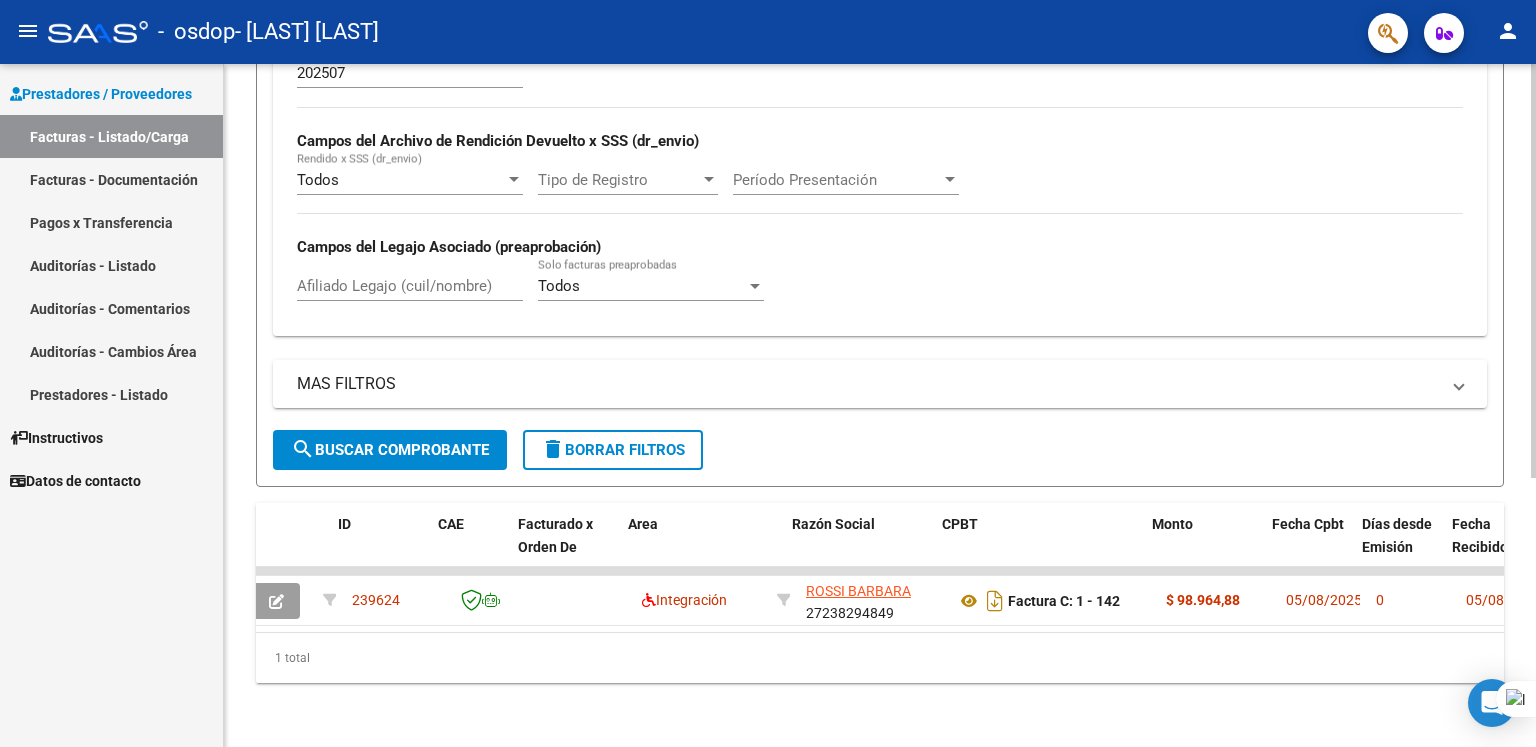 scroll, scrollTop: 0, scrollLeft: 0, axis: both 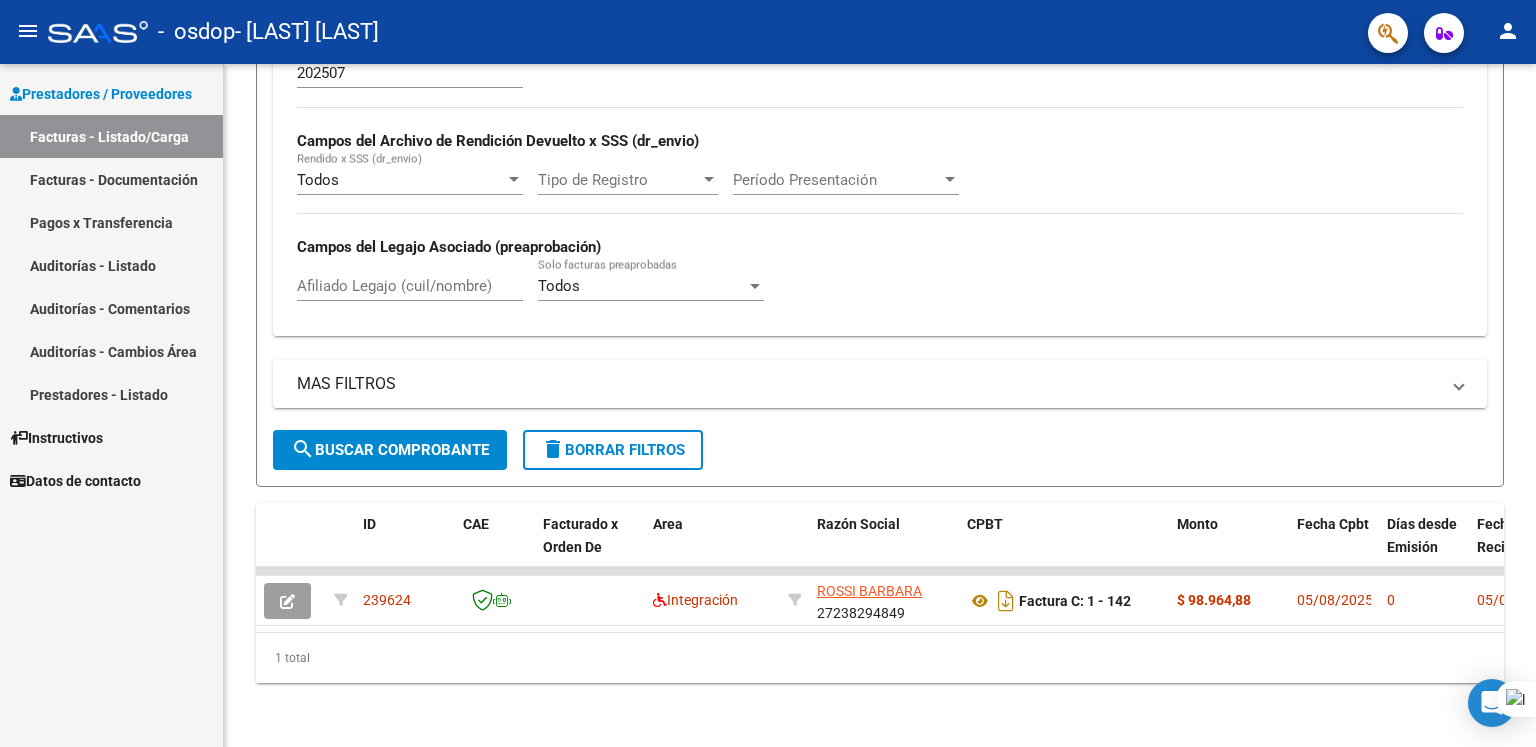 click on "Instructivos" at bounding box center (56, 438) 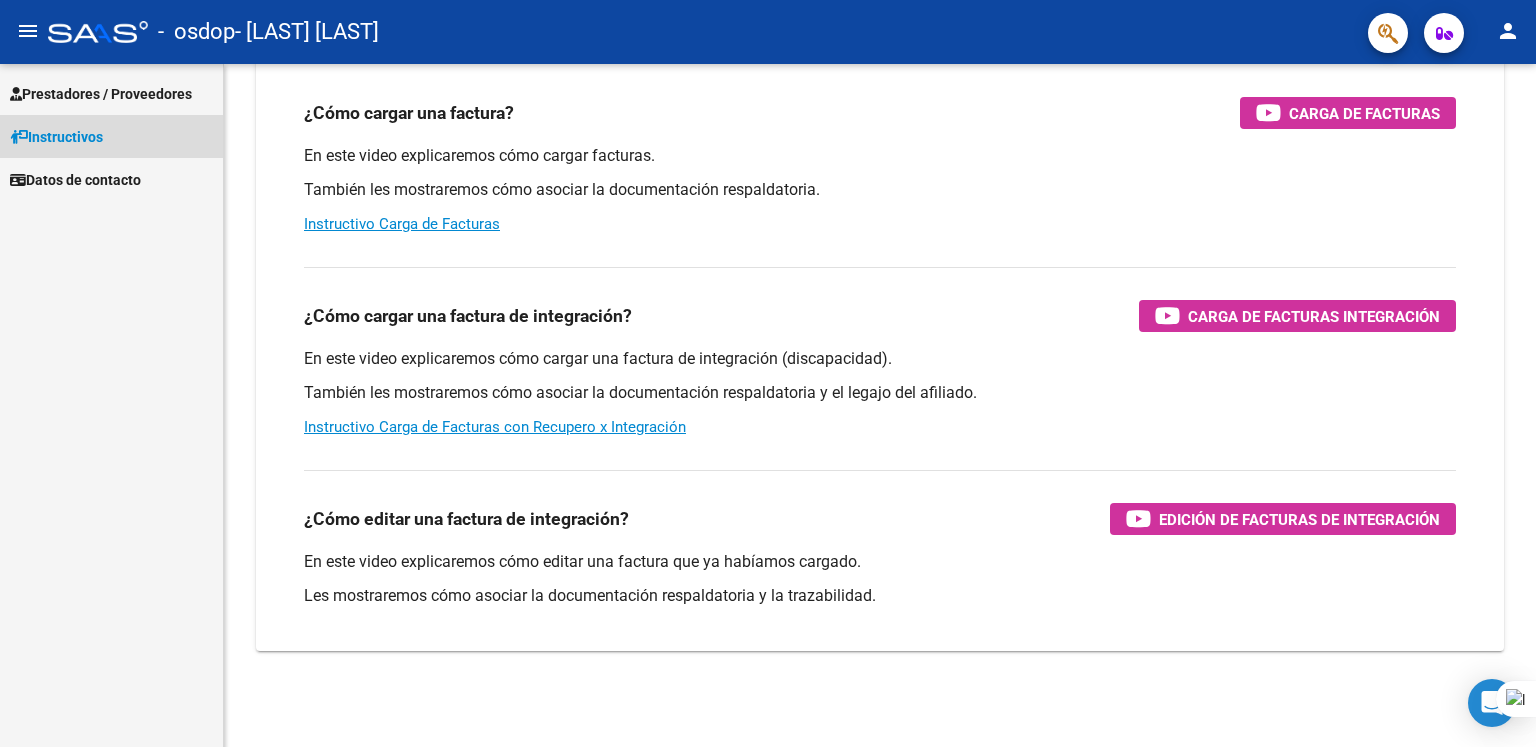 scroll, scrollTop: 194, scrollLeft: 0, axis: vertical 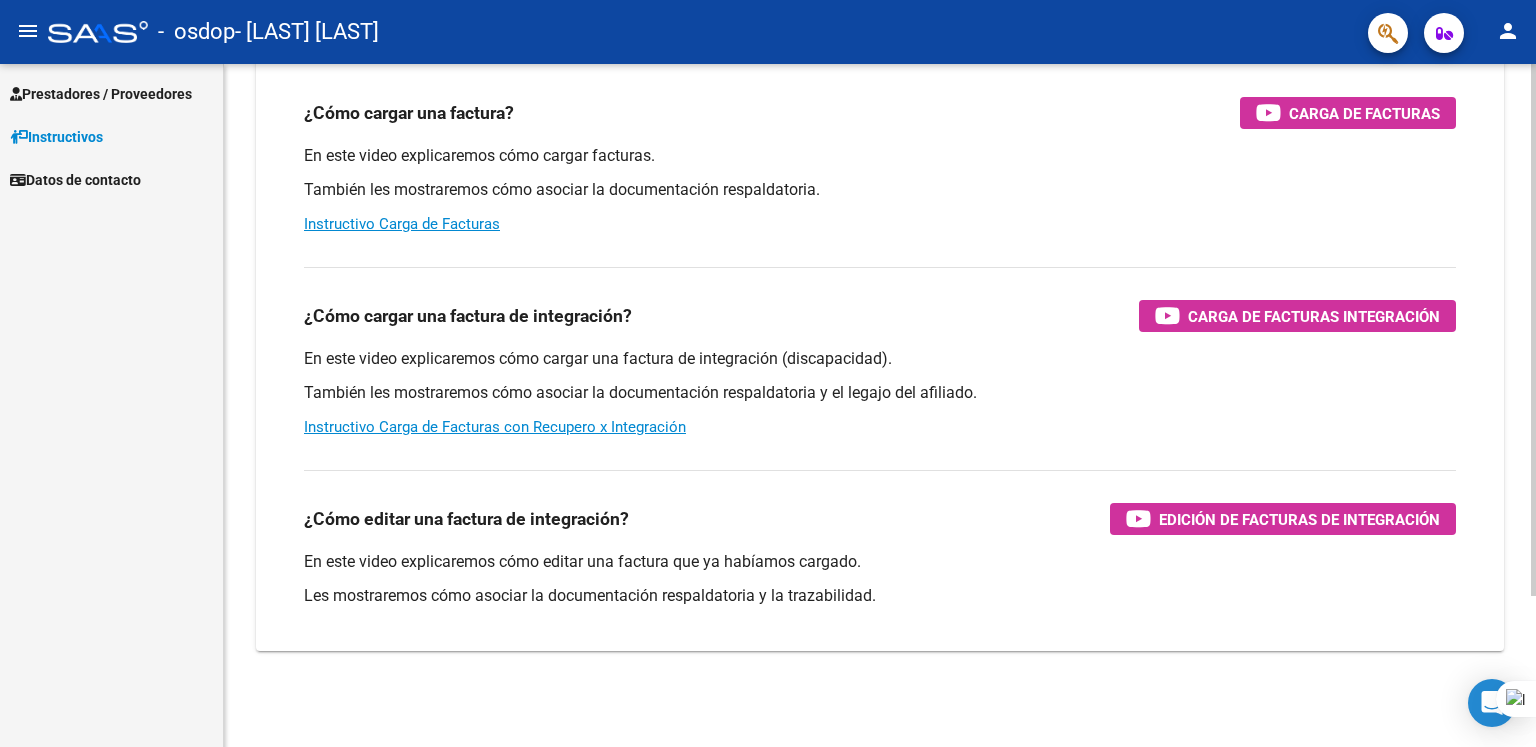 drag, startPoint x: 1535, startPoint y: 229, endPoint x: 1533, endPoint y: 368, distance: 139.01439 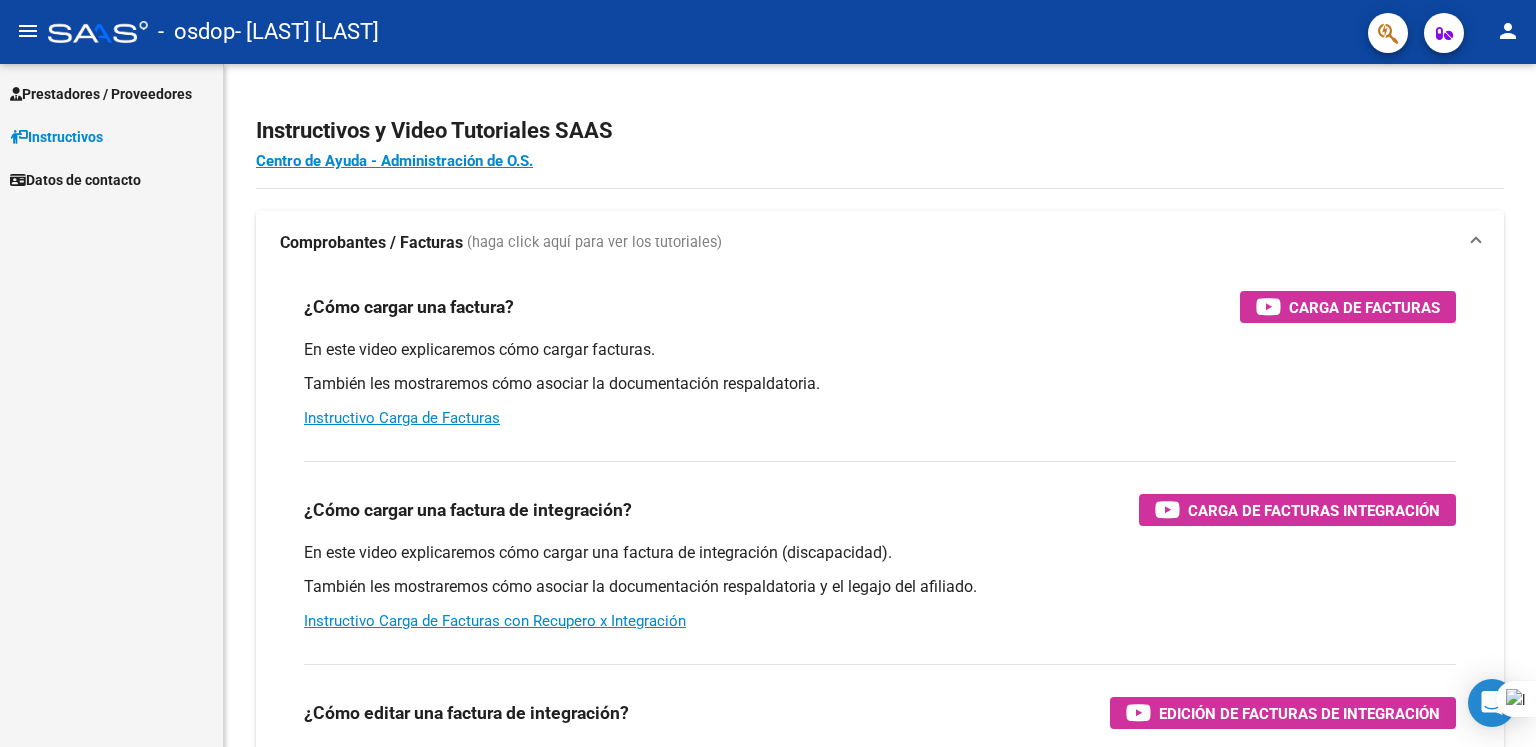 scroll, scrollTop: 0, scrollLeft: 0, axis: both 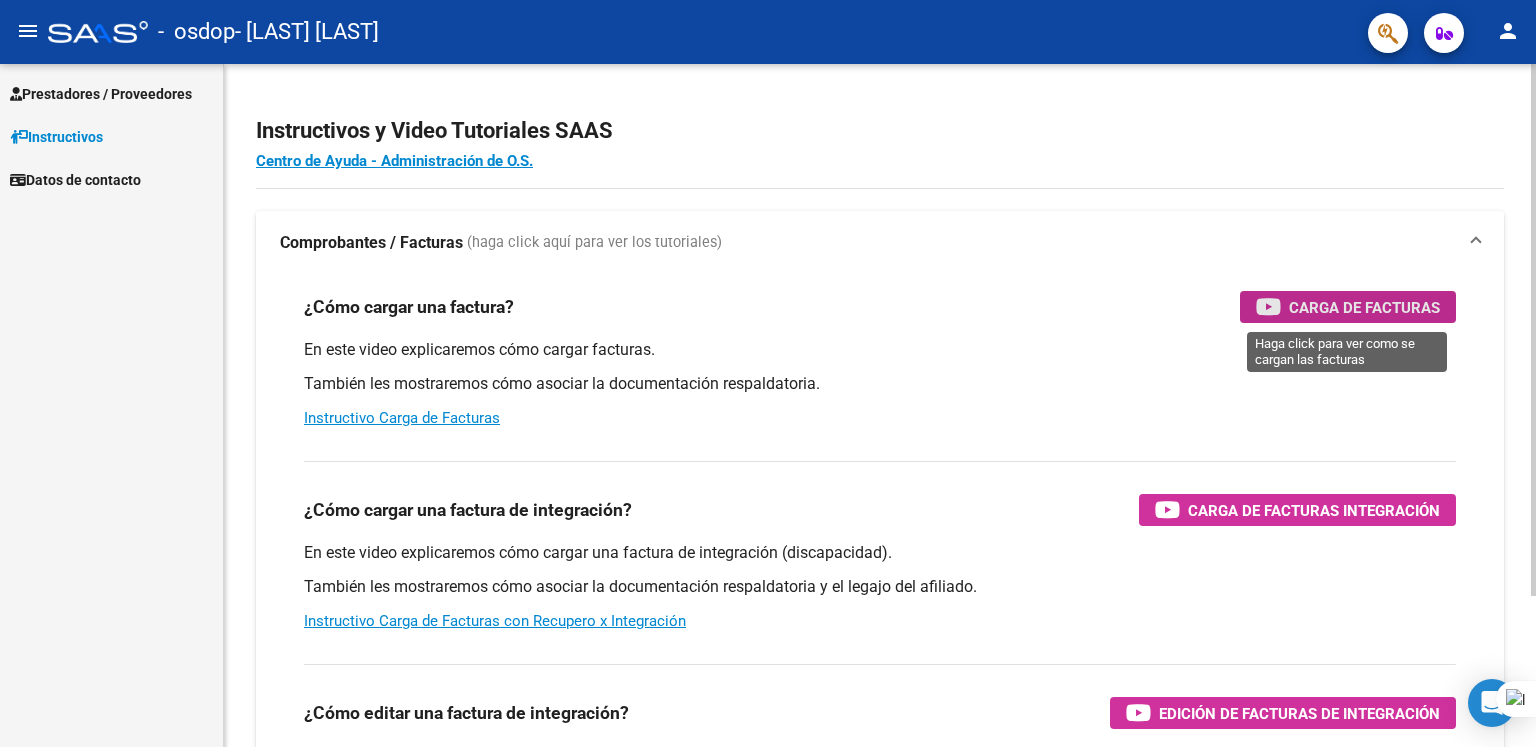 click on "Carga de Facturas" at bounding box center (1364, 307) 